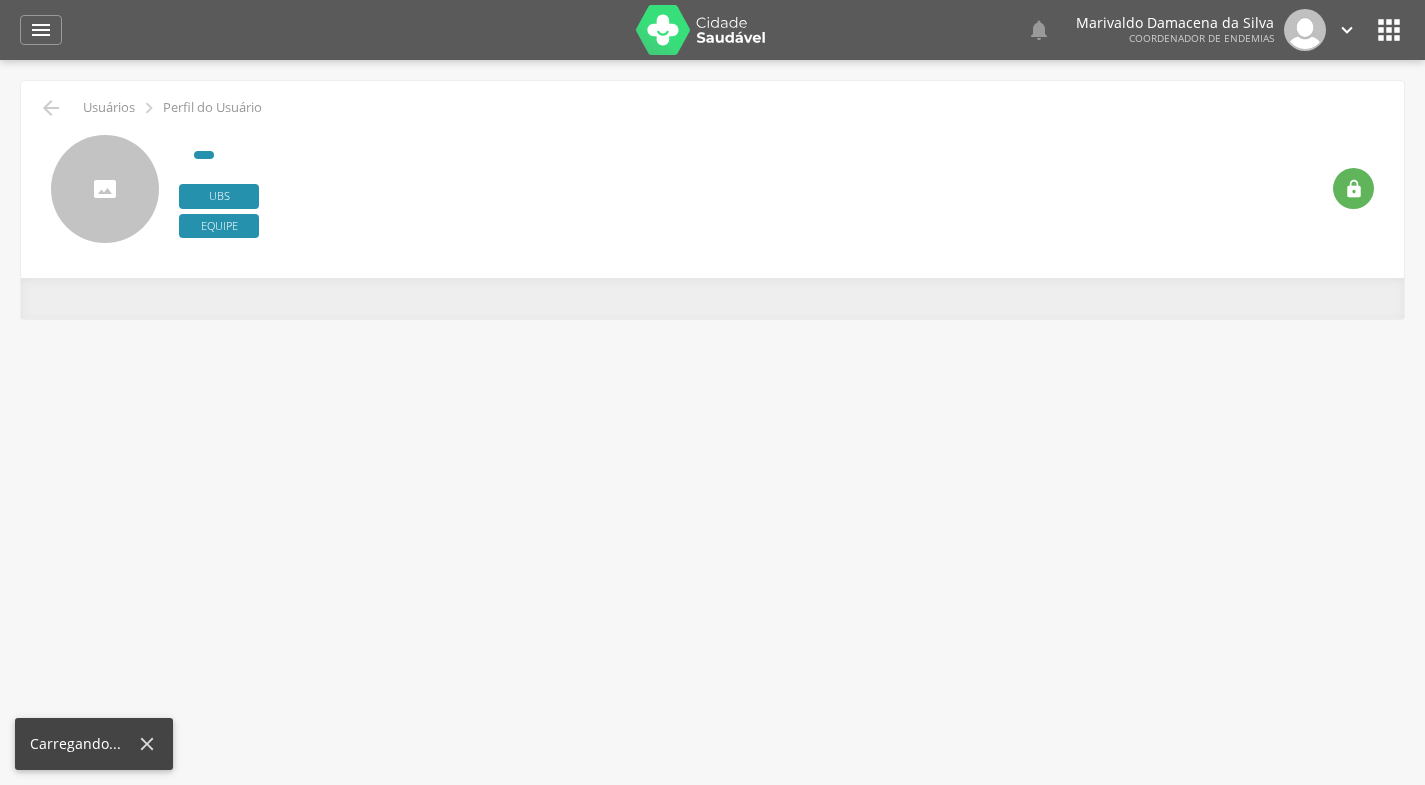 scroll, scrollTop: 0, scrollLeft: 0, axis: both 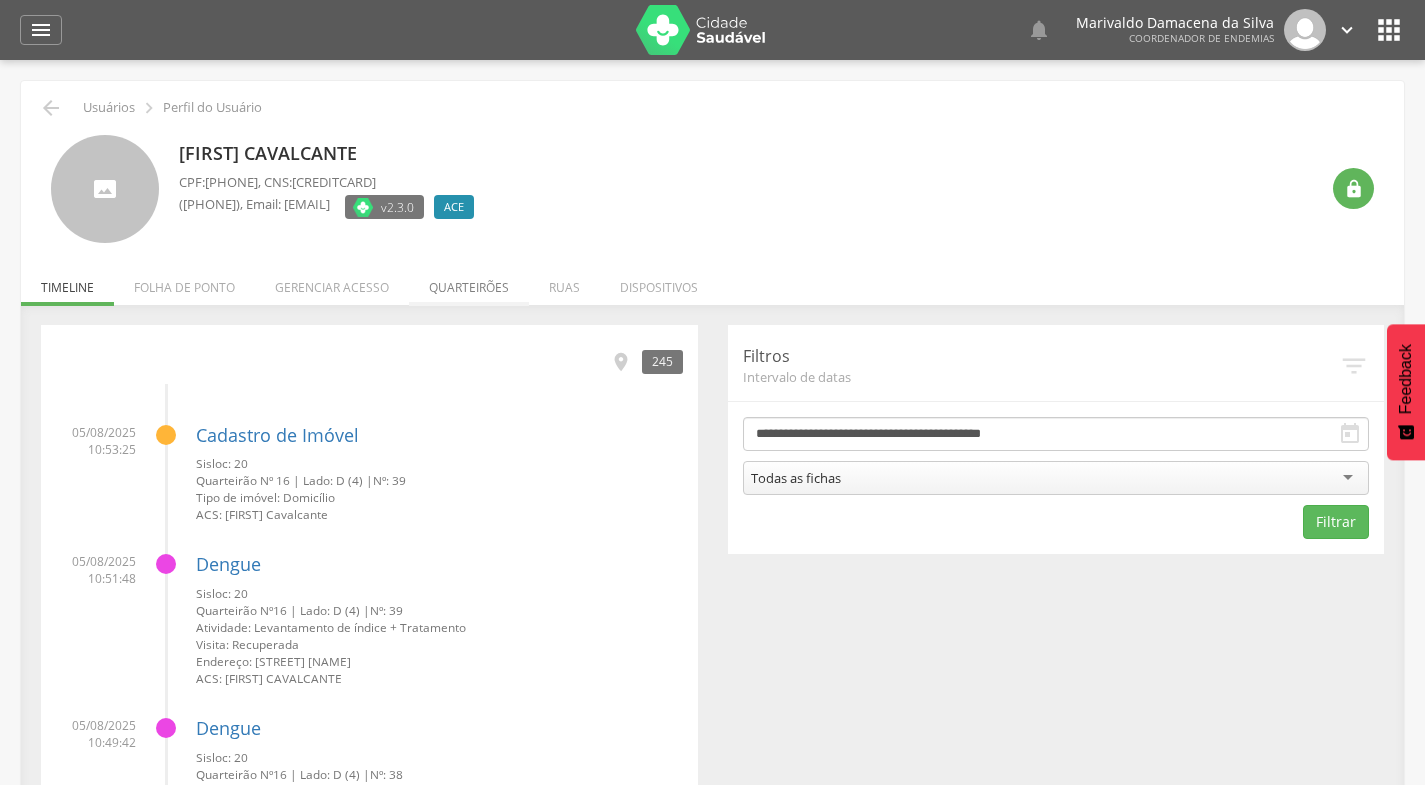 click on "Quarteirões" at bounding box center (469, 282) 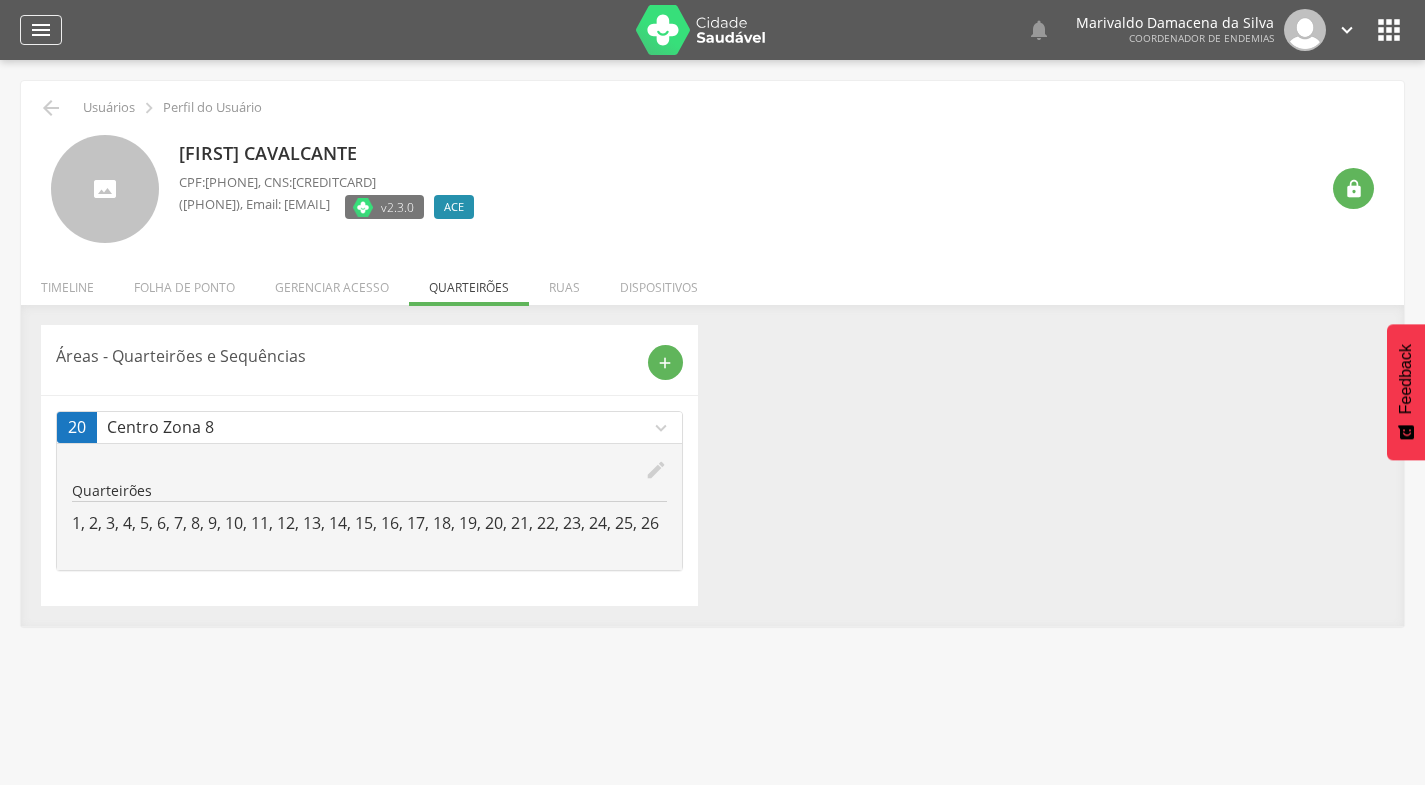click on "" at bounding box center (41, 30) 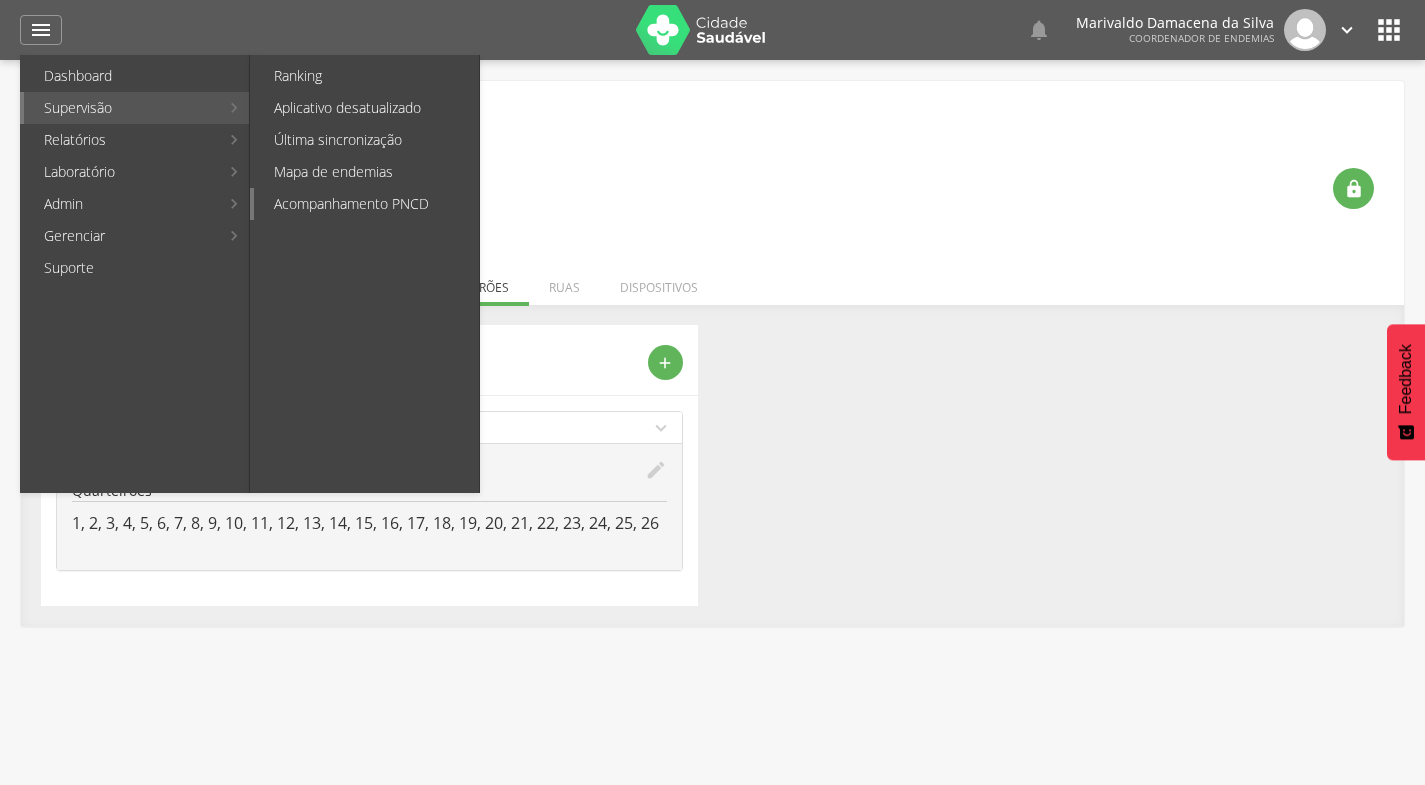click on "Acompanhamento PNCD" at bounding box center [366, 204] 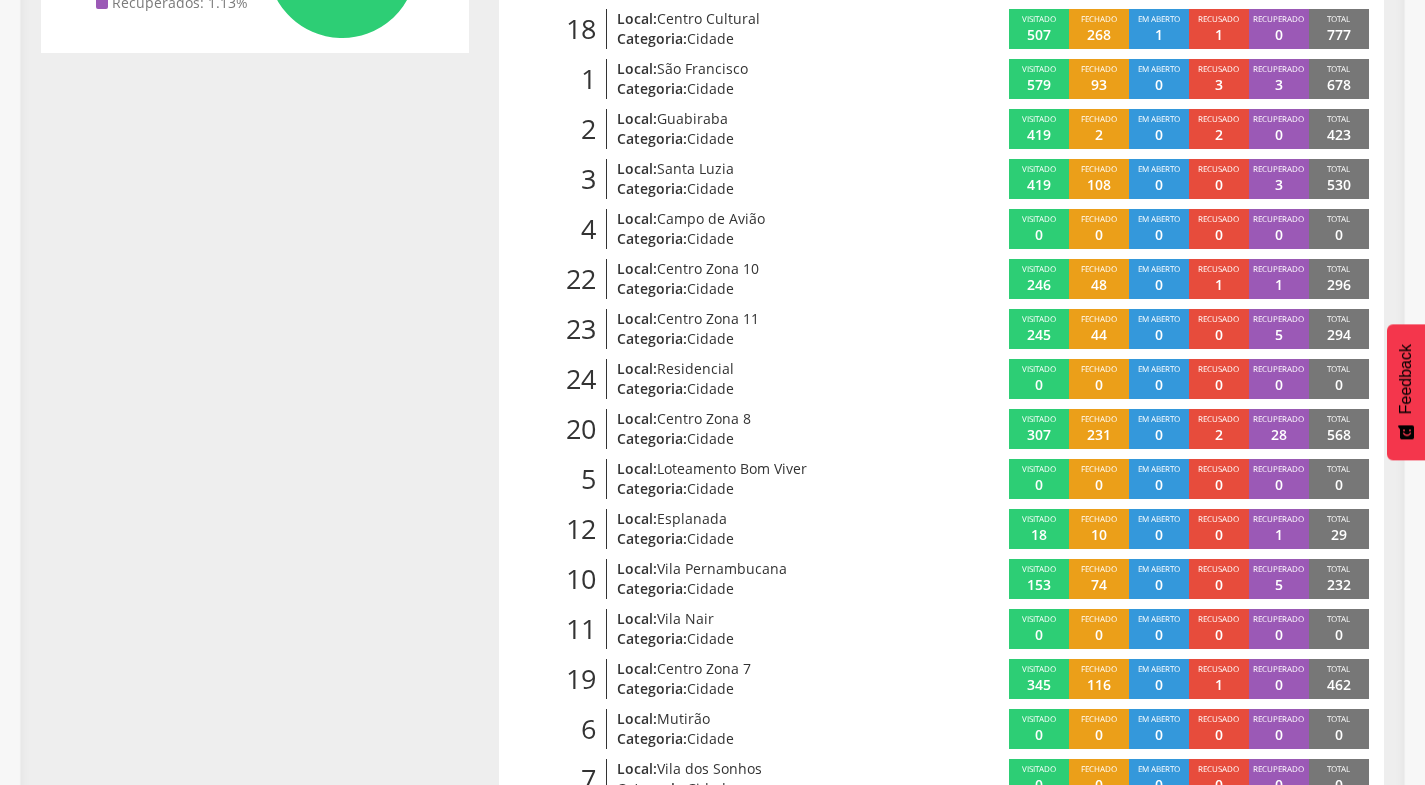 scroll, scrollTop: 493, scrollLeft: 0, axis: vertical 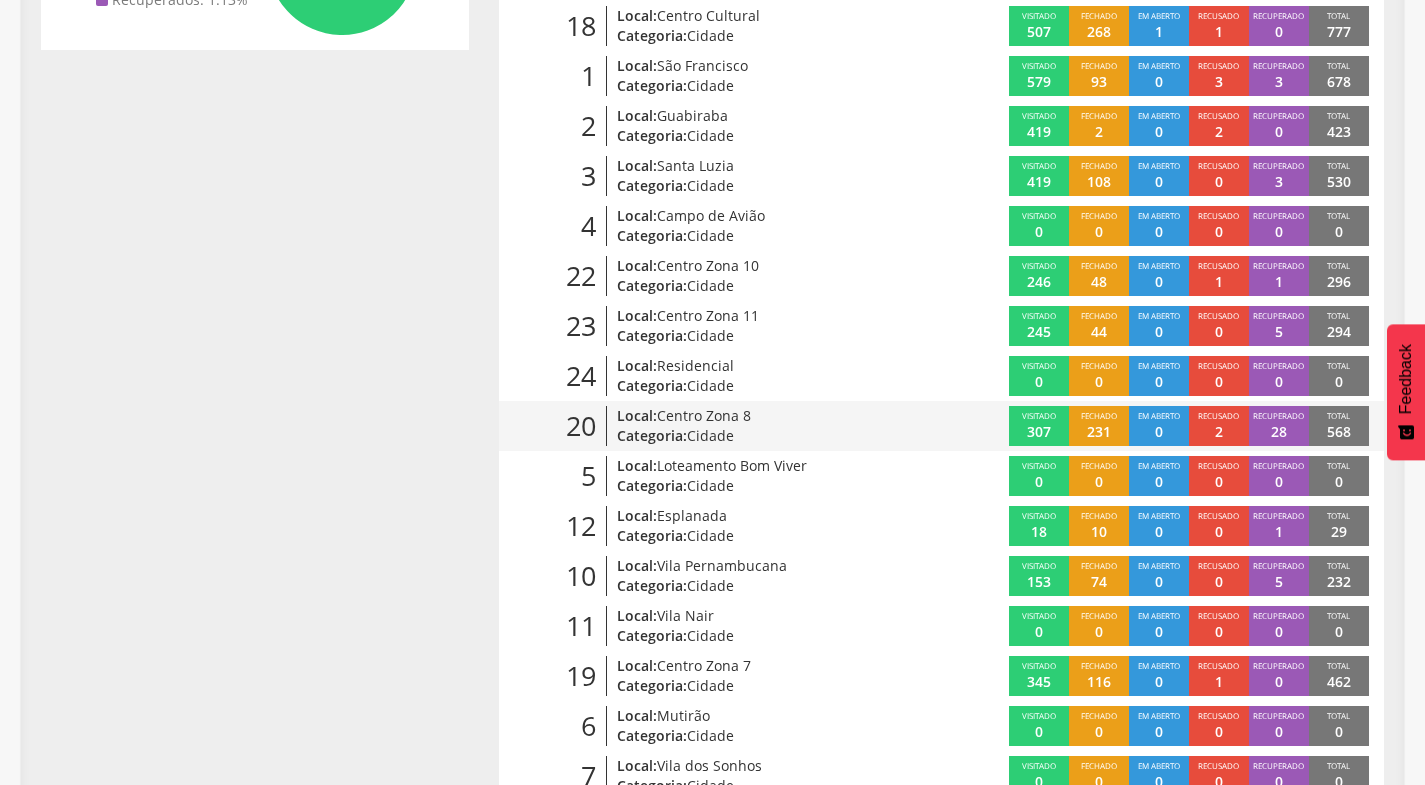 click on "Visitado" at bounding box center (1039, 415) 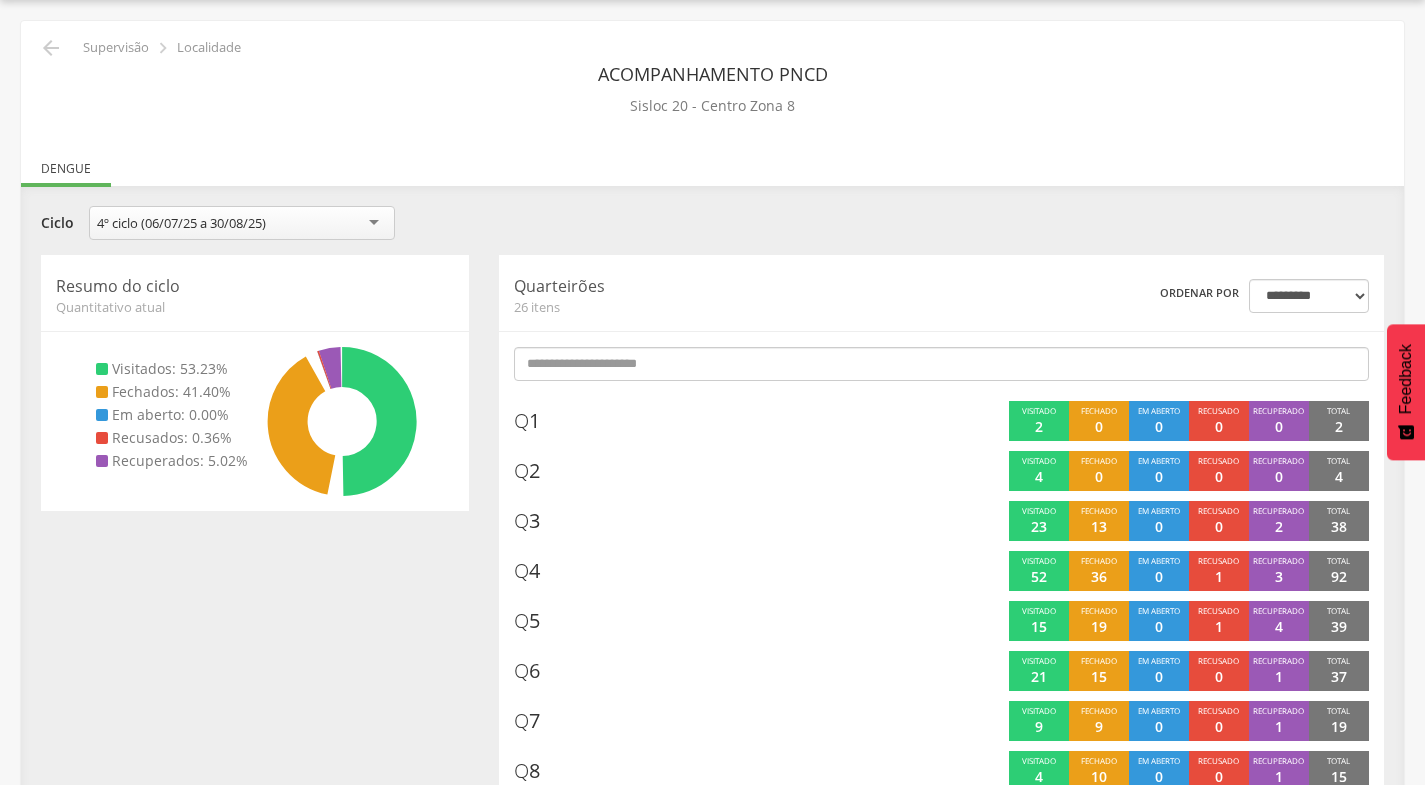 scroll, scrollTop: 493, scrollLeft: 0, axis: vertical 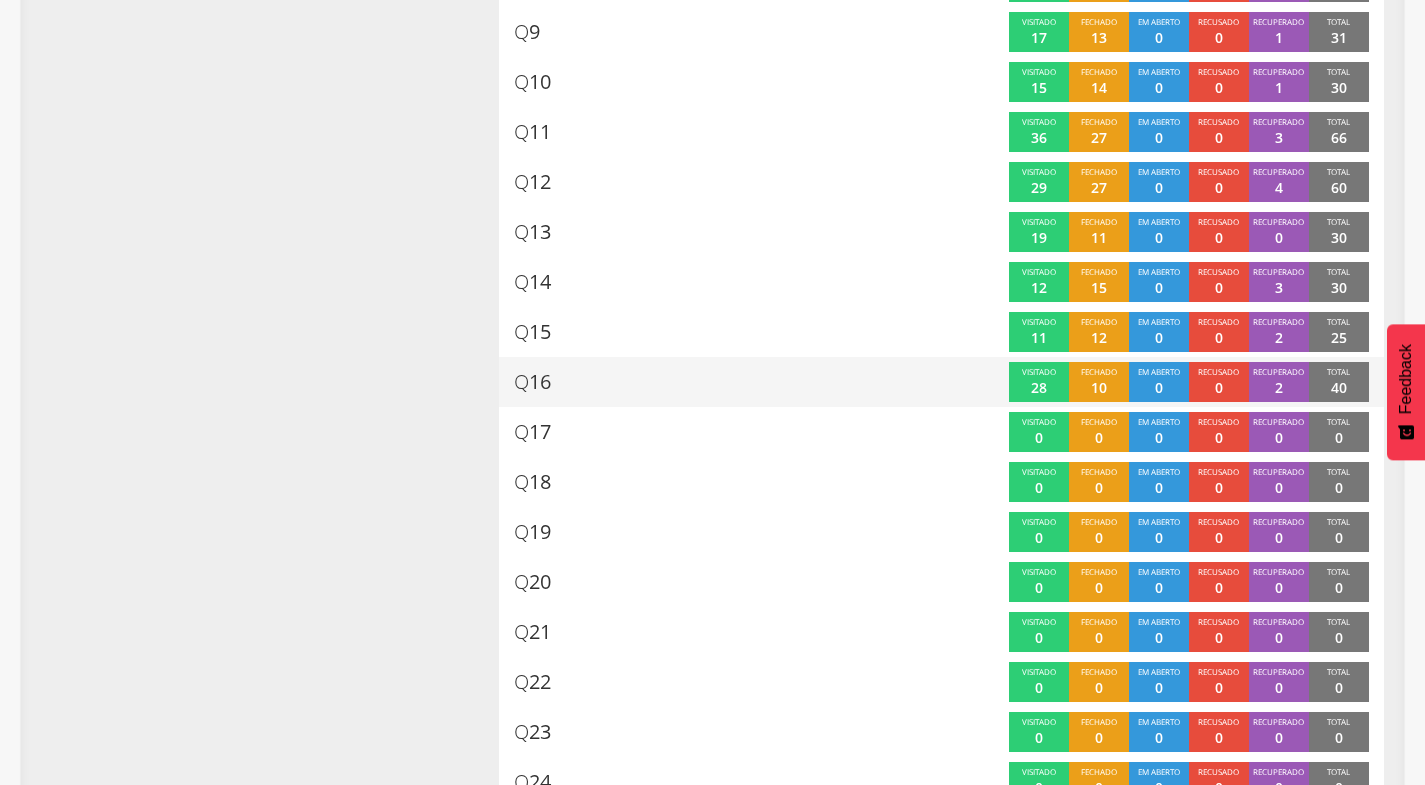 click on "Q 16" at bounding box center [532, 382] 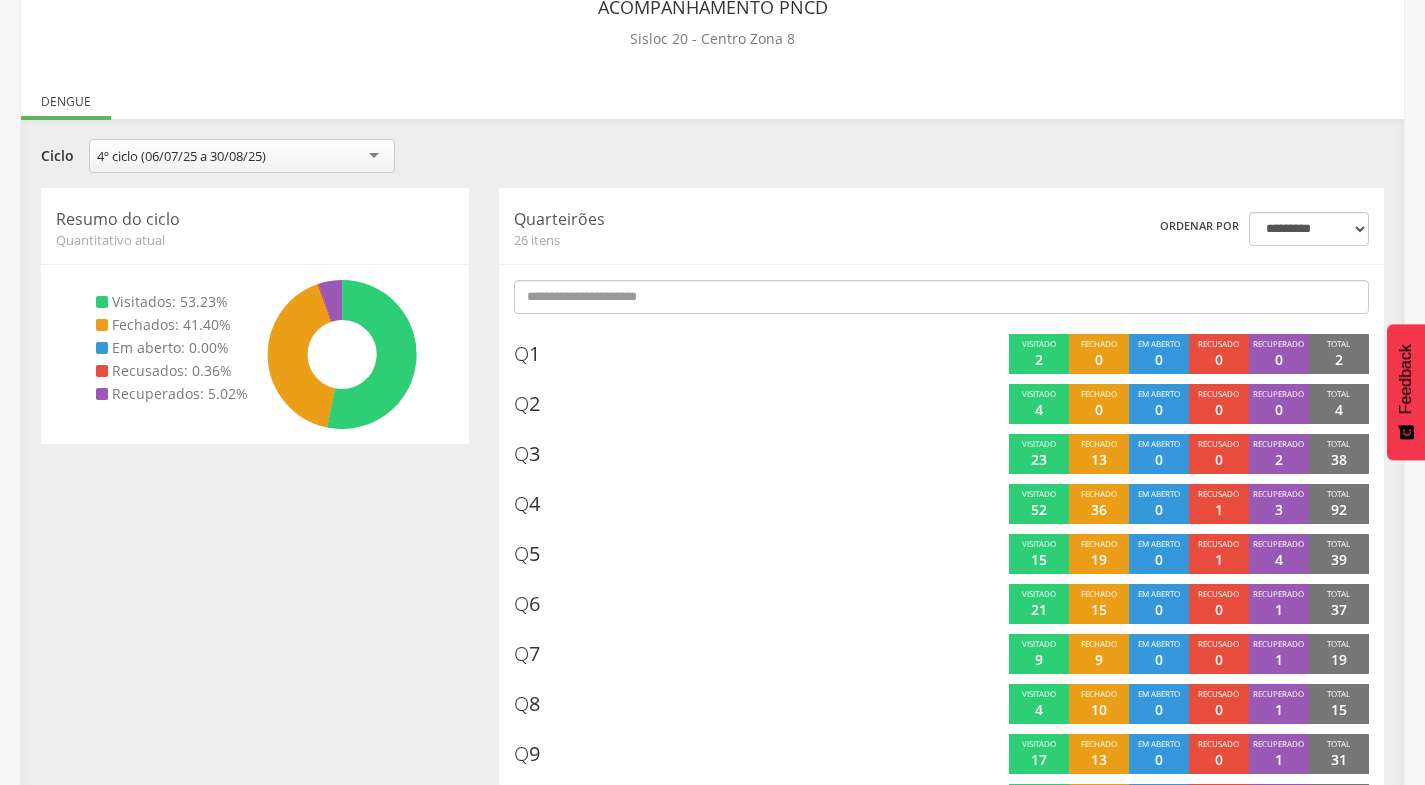 scroll, scrollTop: 0, scrollLeft: 0, axis: both 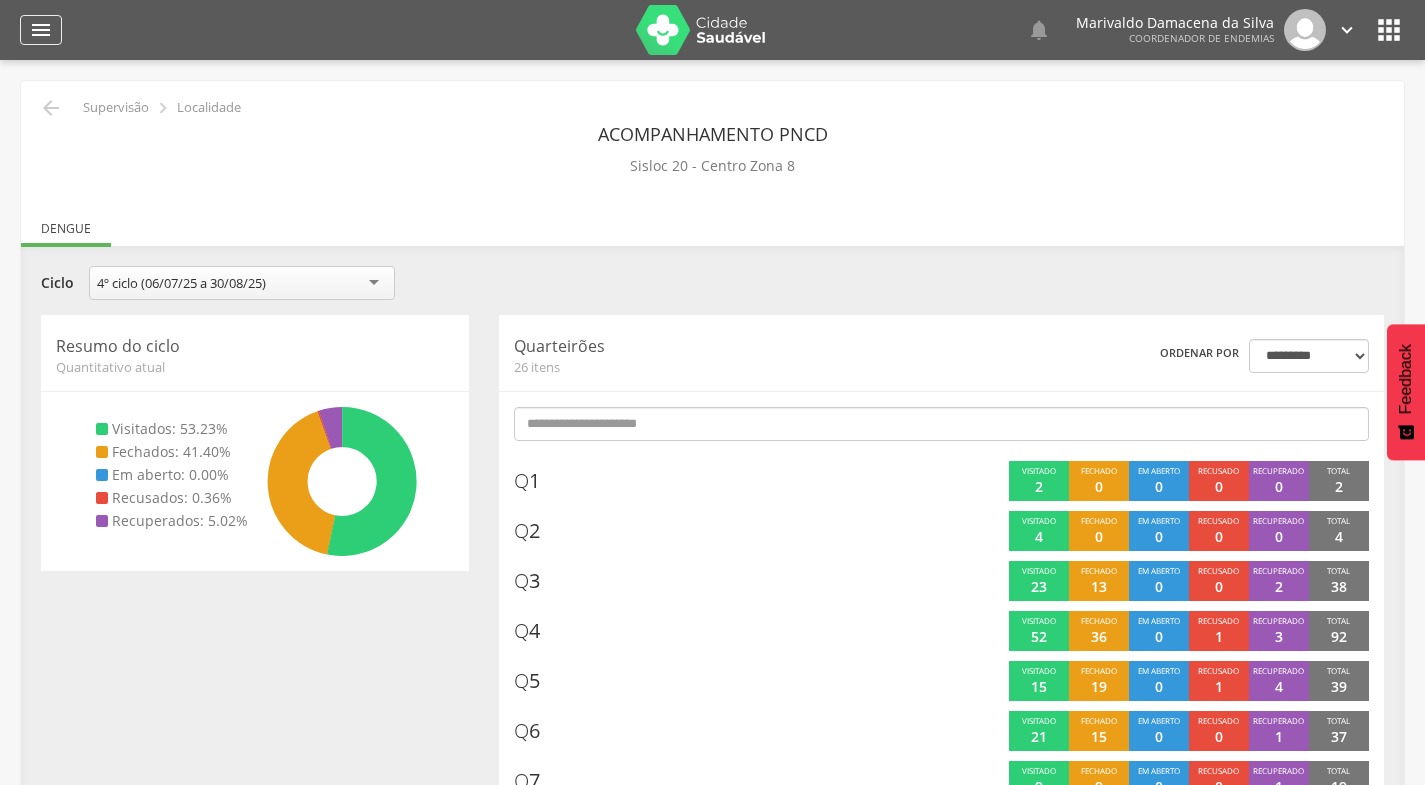click on "" at bounding box center [41, 30] 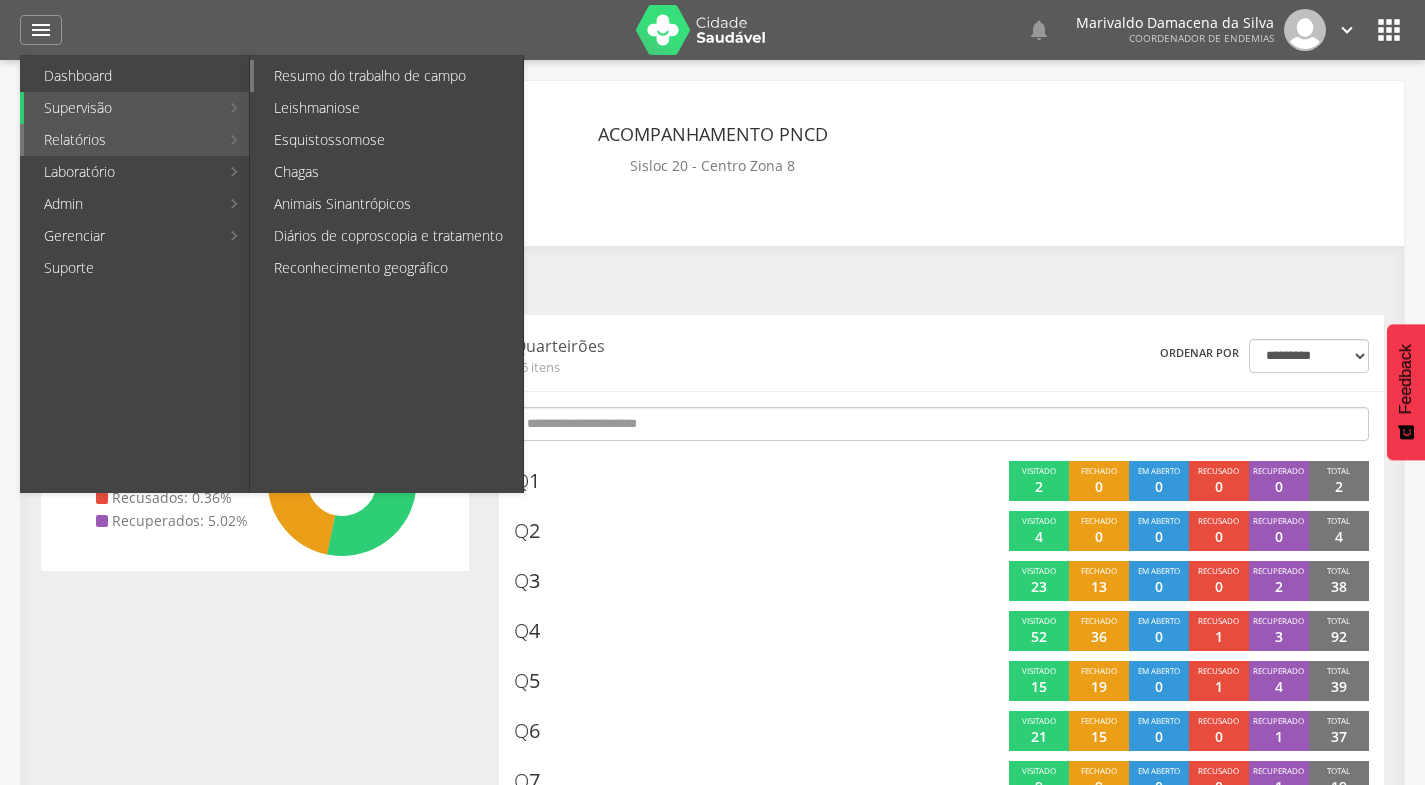 click on "Resumo do trabalho de campo" at bounding box center [388, 76] 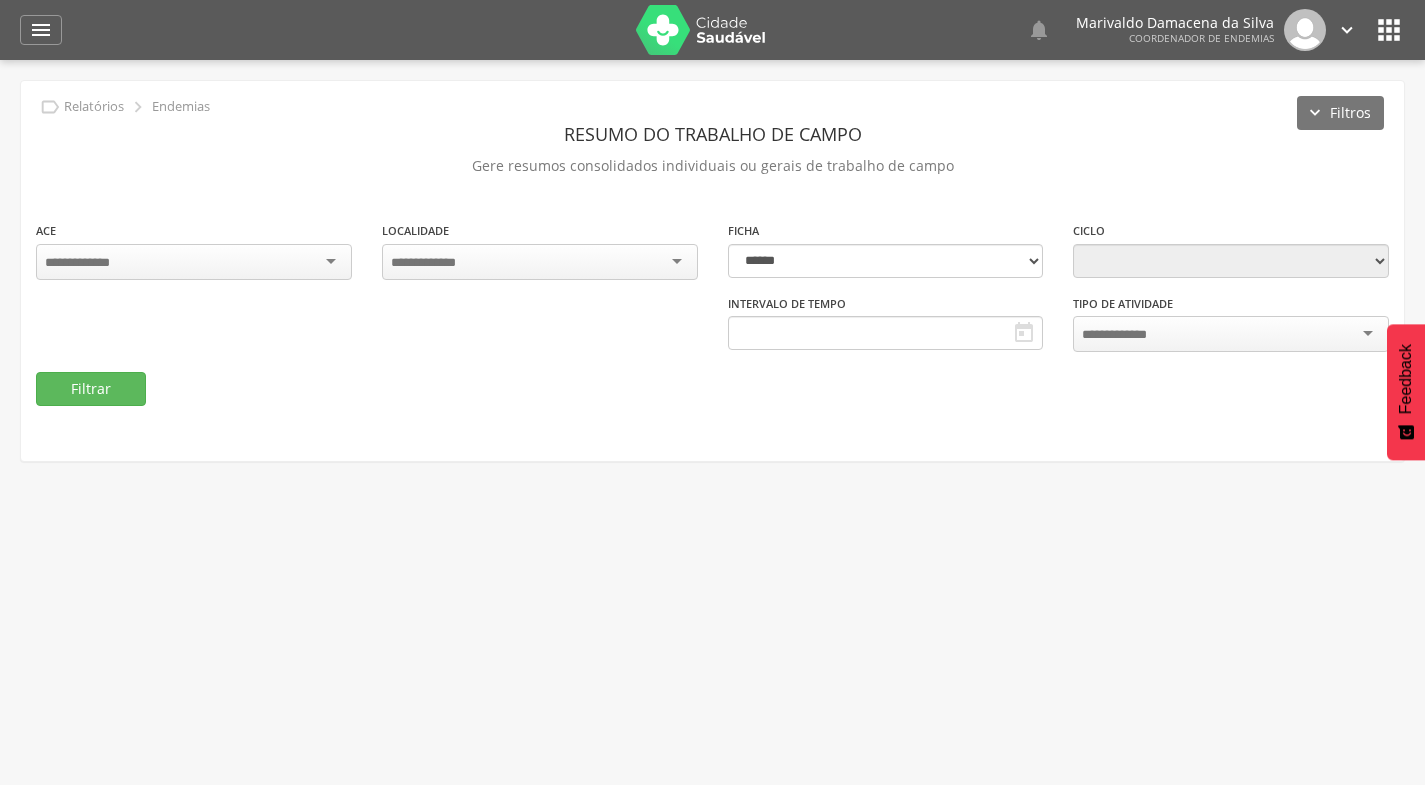 type on "**********" 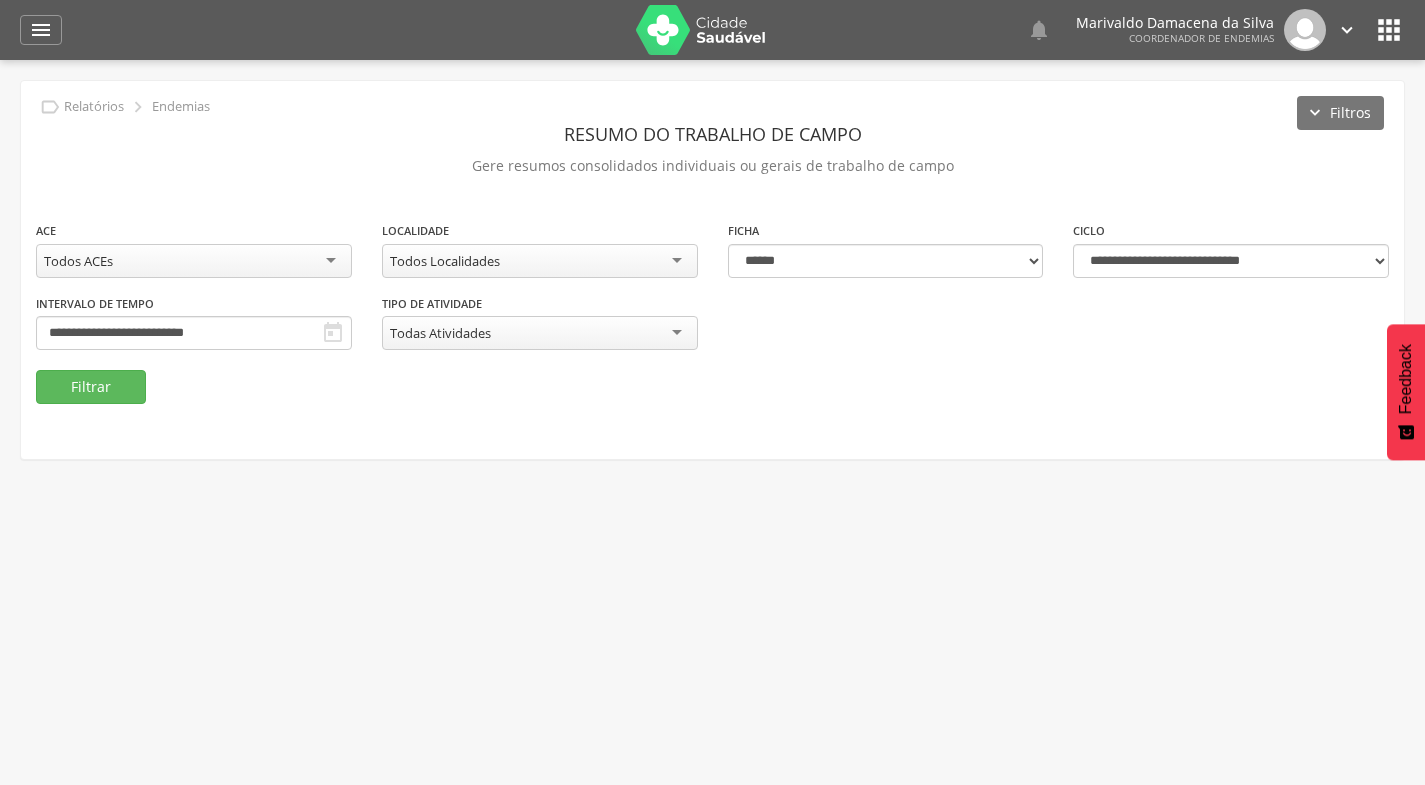 click on "Todos Localidades" at bounding box center [540, 261] 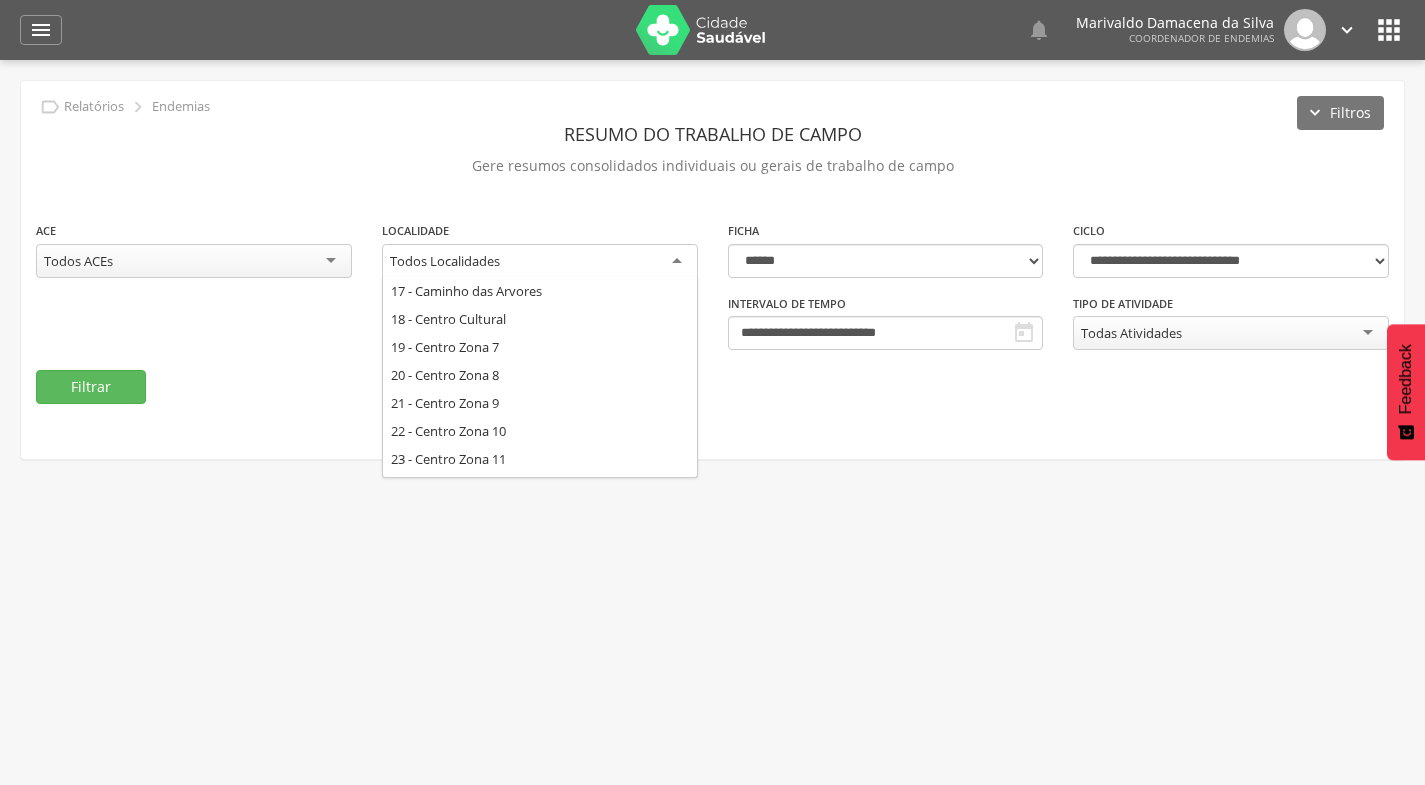 scroll, scrollTop: 481, scrollLeft: 0, axis: vertical 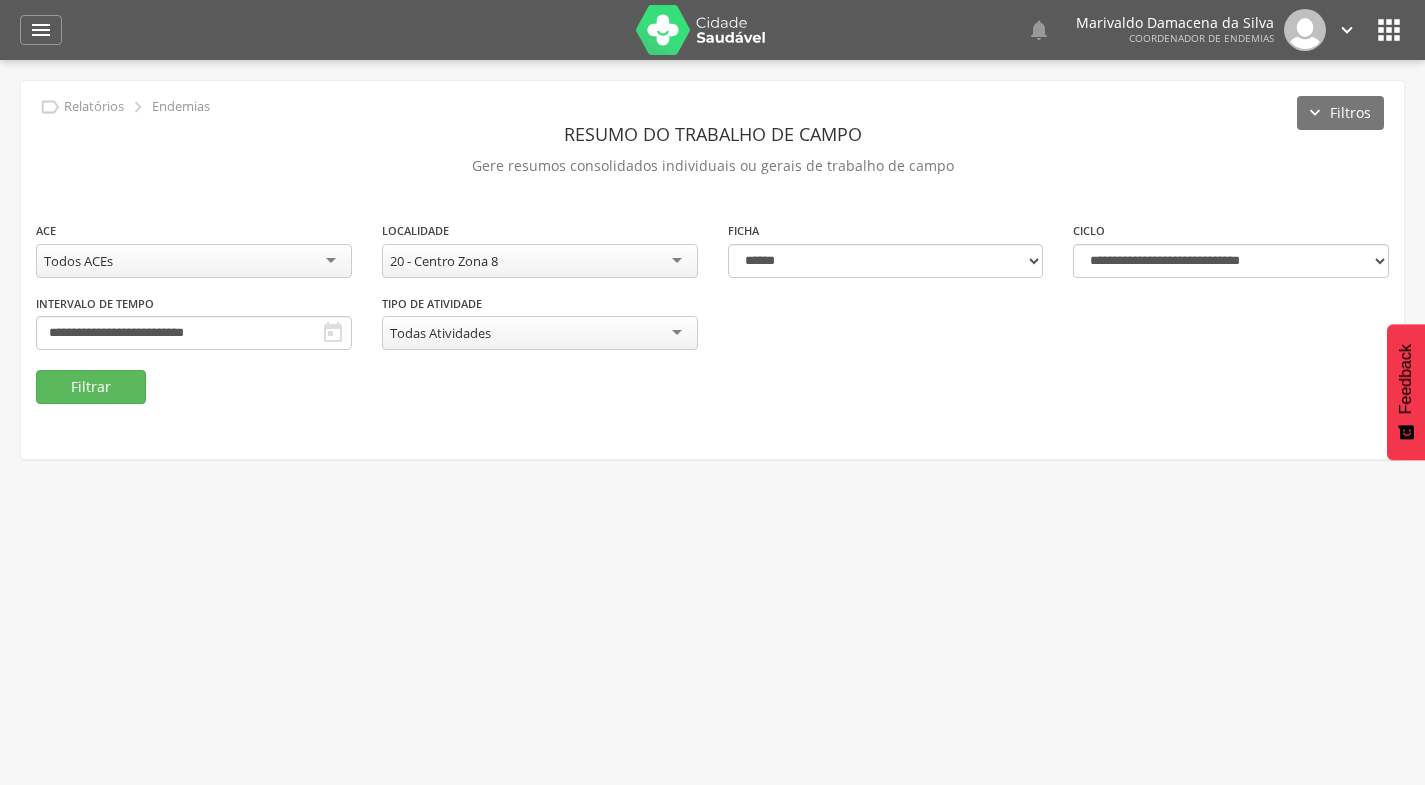 click on "" at bounding box center [333, 333] 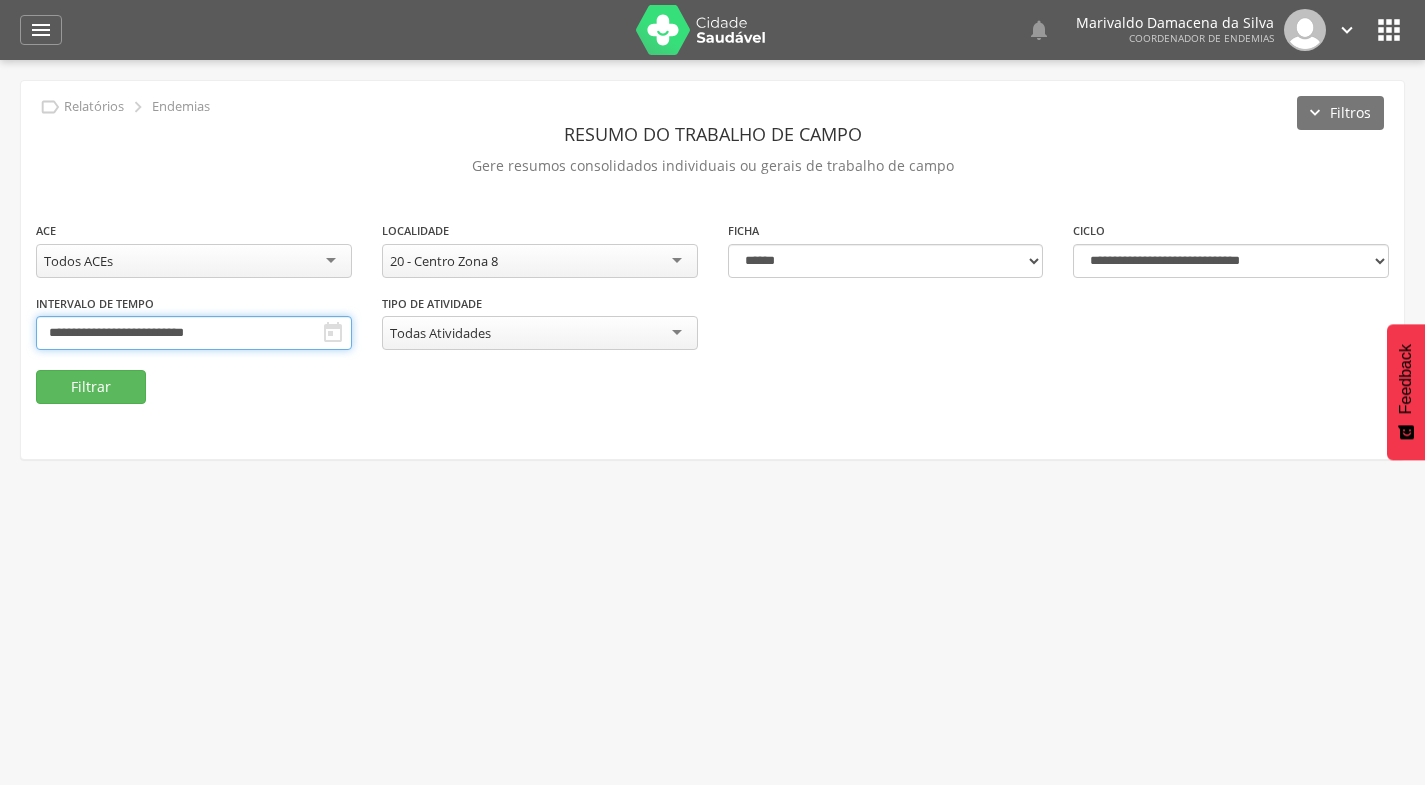 click on "**********" at bounding box center (194, 333) 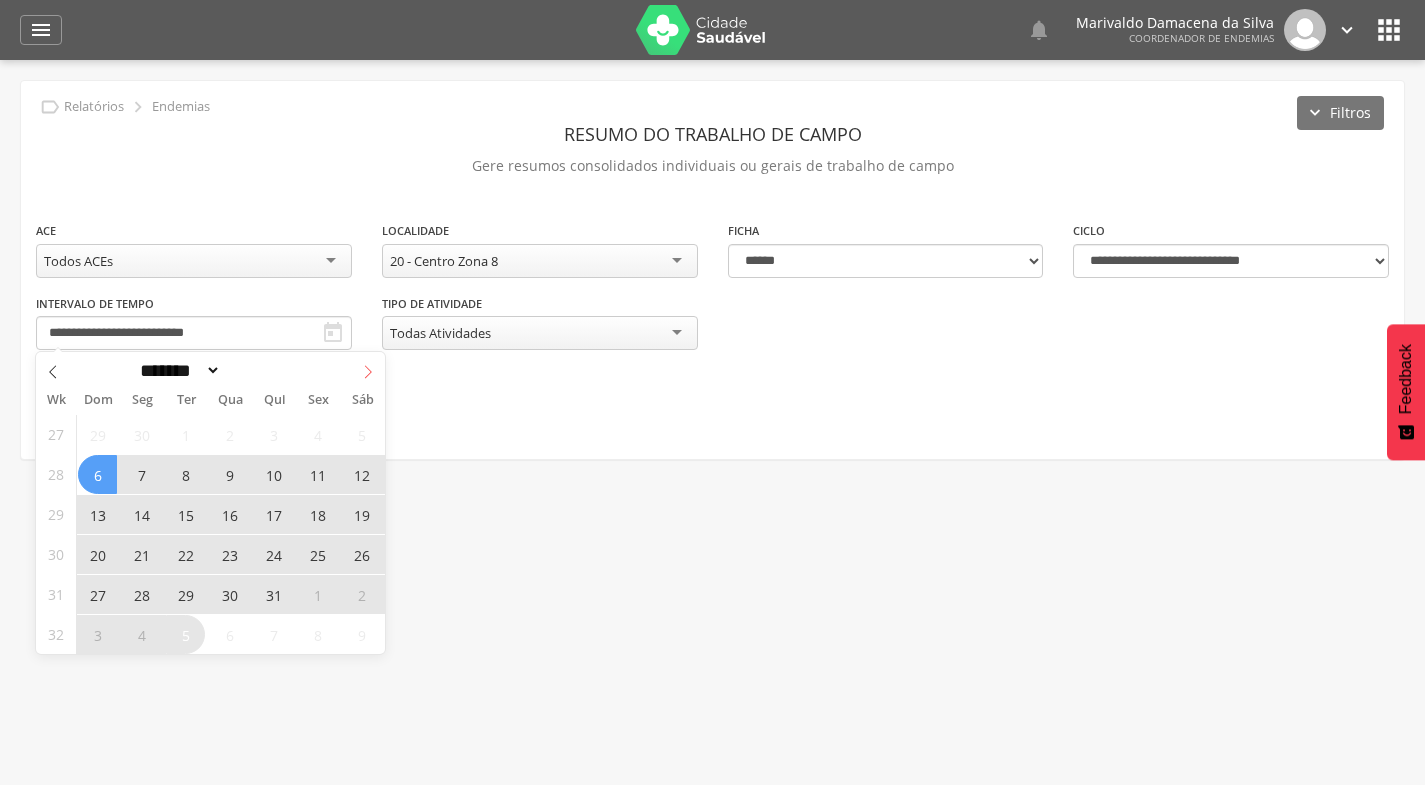click 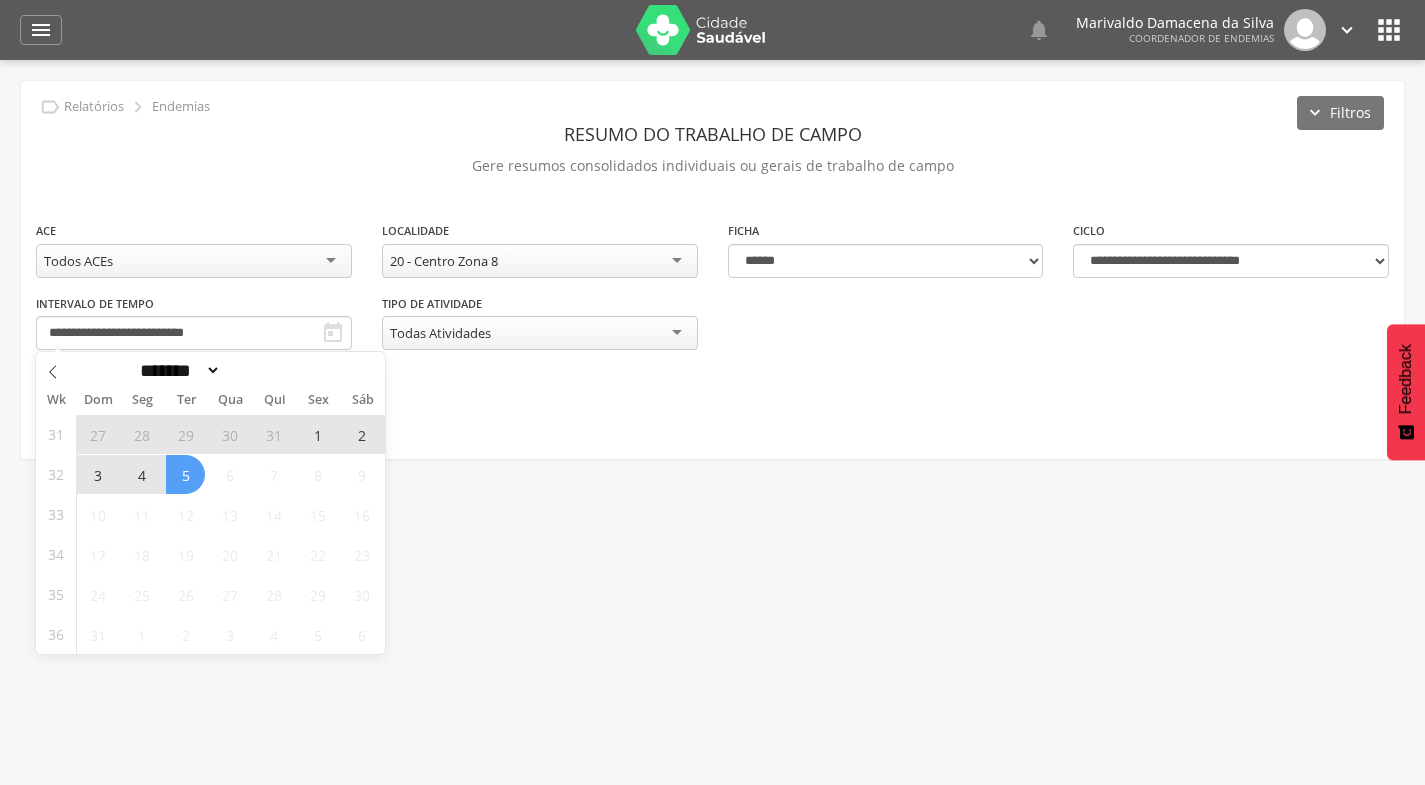 click on "3" at bounding box center (97, 474) 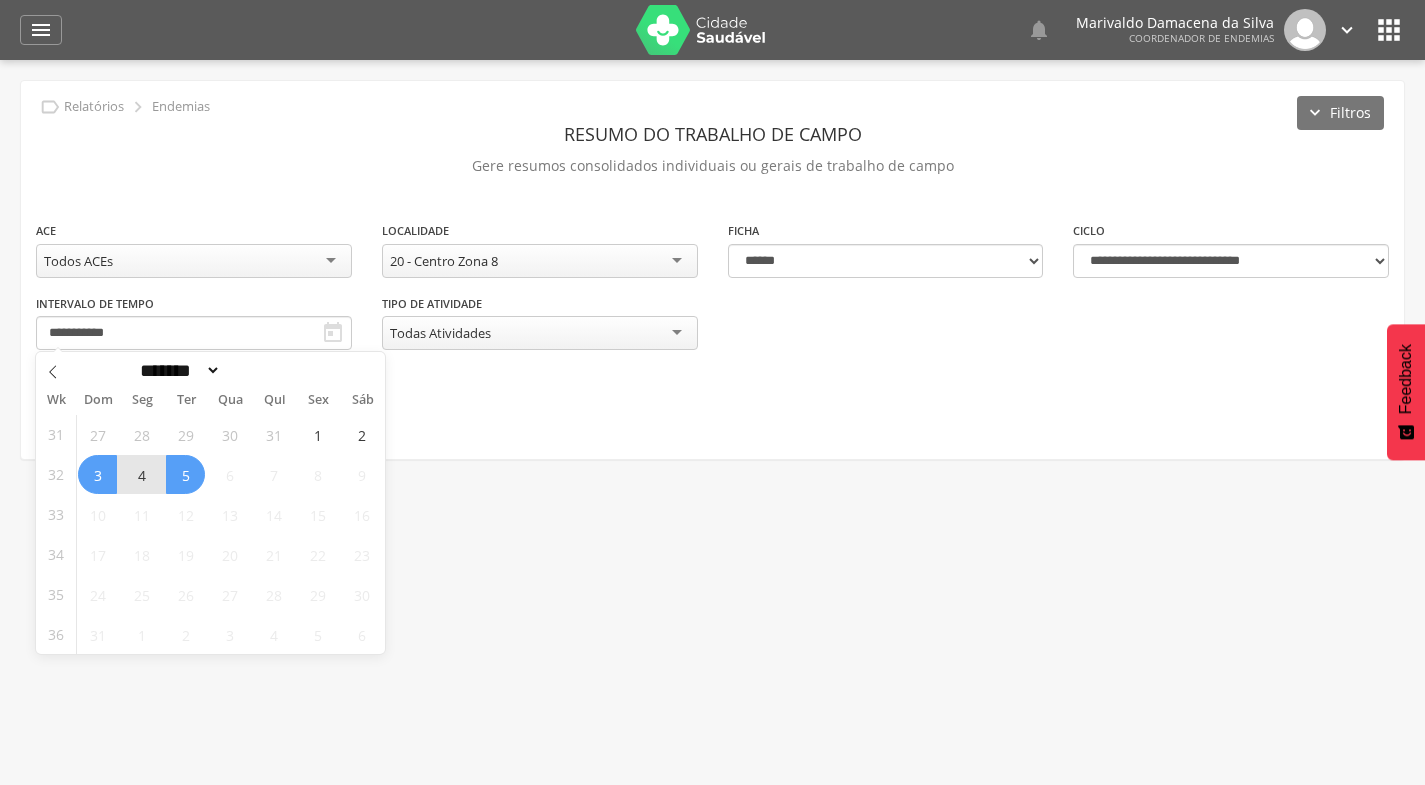 click on "5" at bounding box center (185, 474) 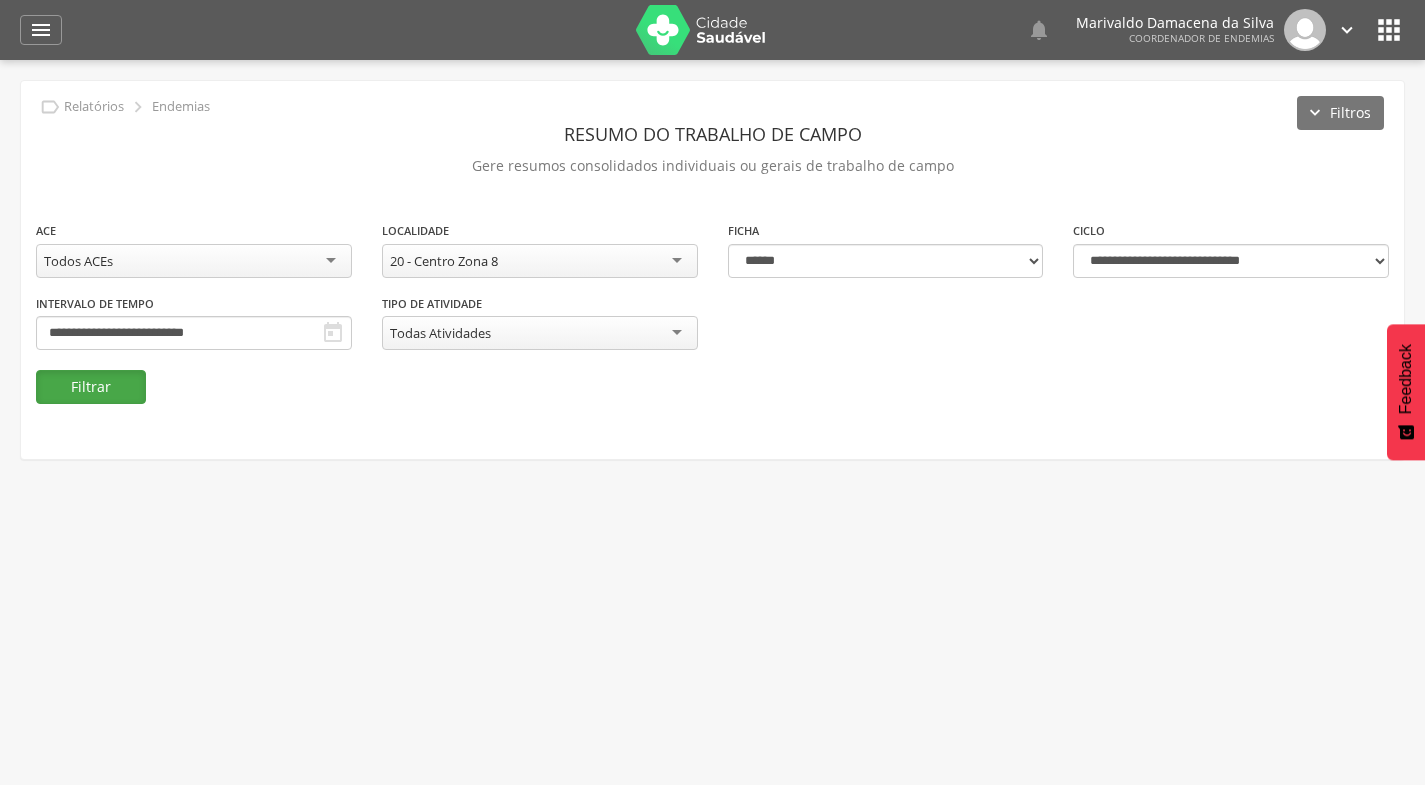 click on "Filtrar" at bounding box center (91, 387) 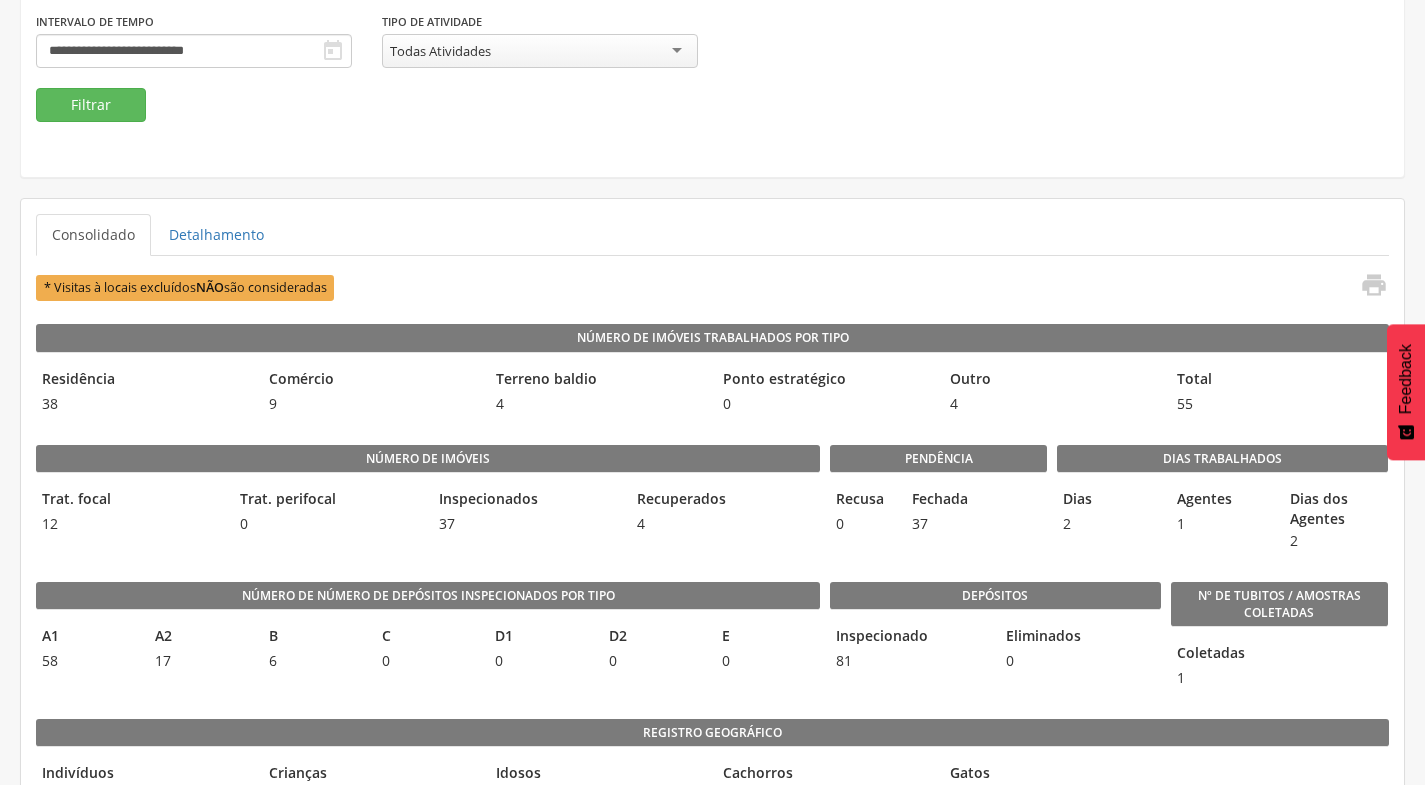 scroll, scrollTop: 276, scrollLeft: 0, axis: vertical 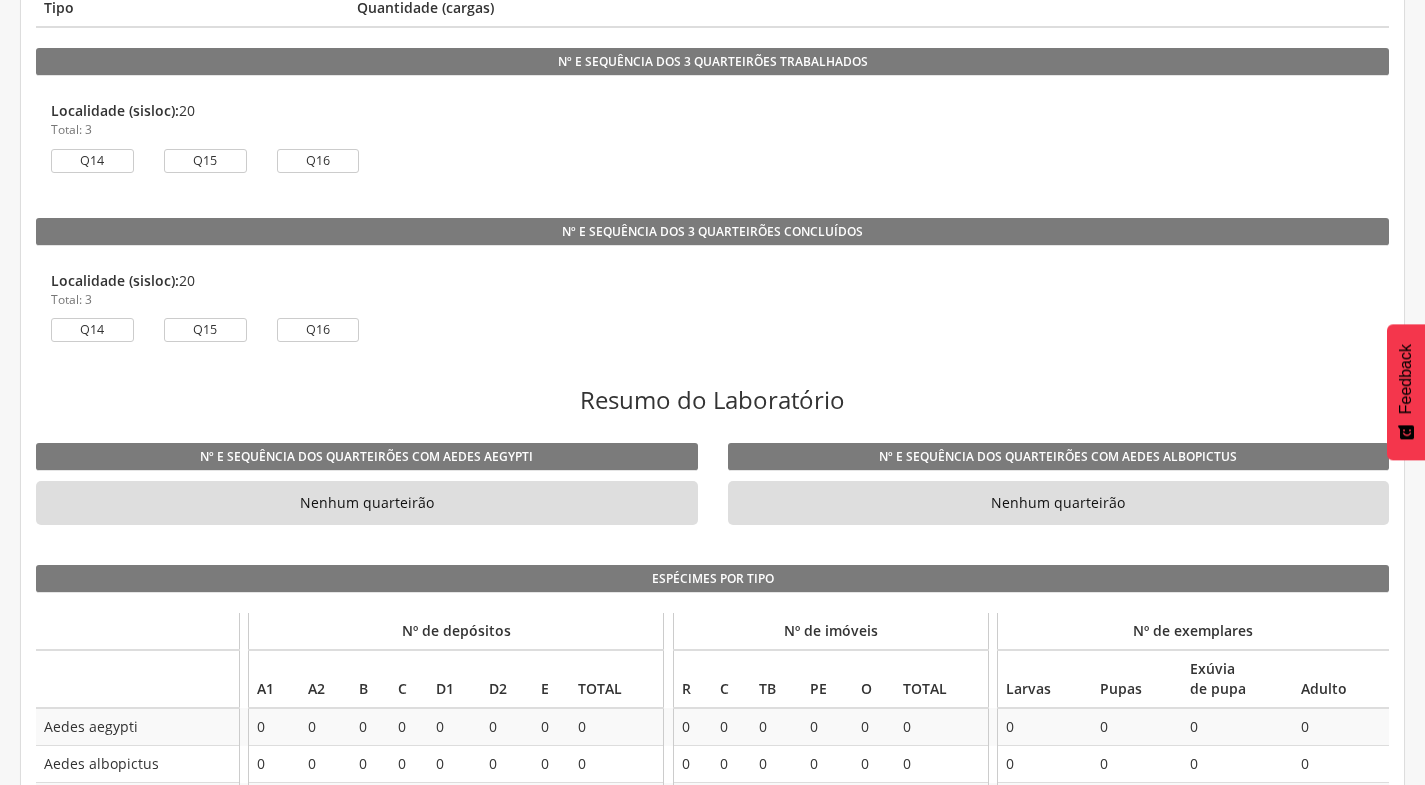 click on "Q16" at bounding box center [318, 330] 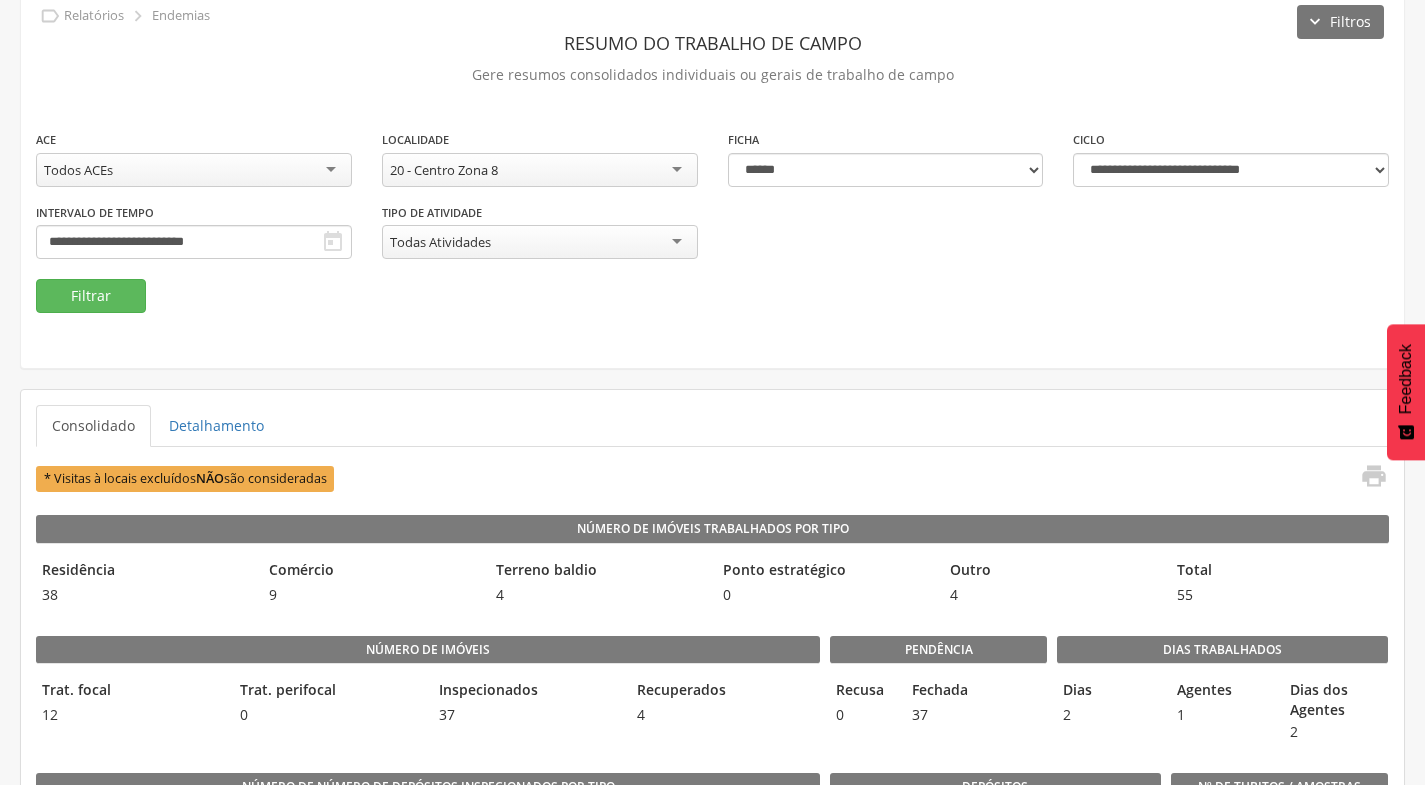 scroll, scrollTop: 0, scrollLeft: 0, axis: both 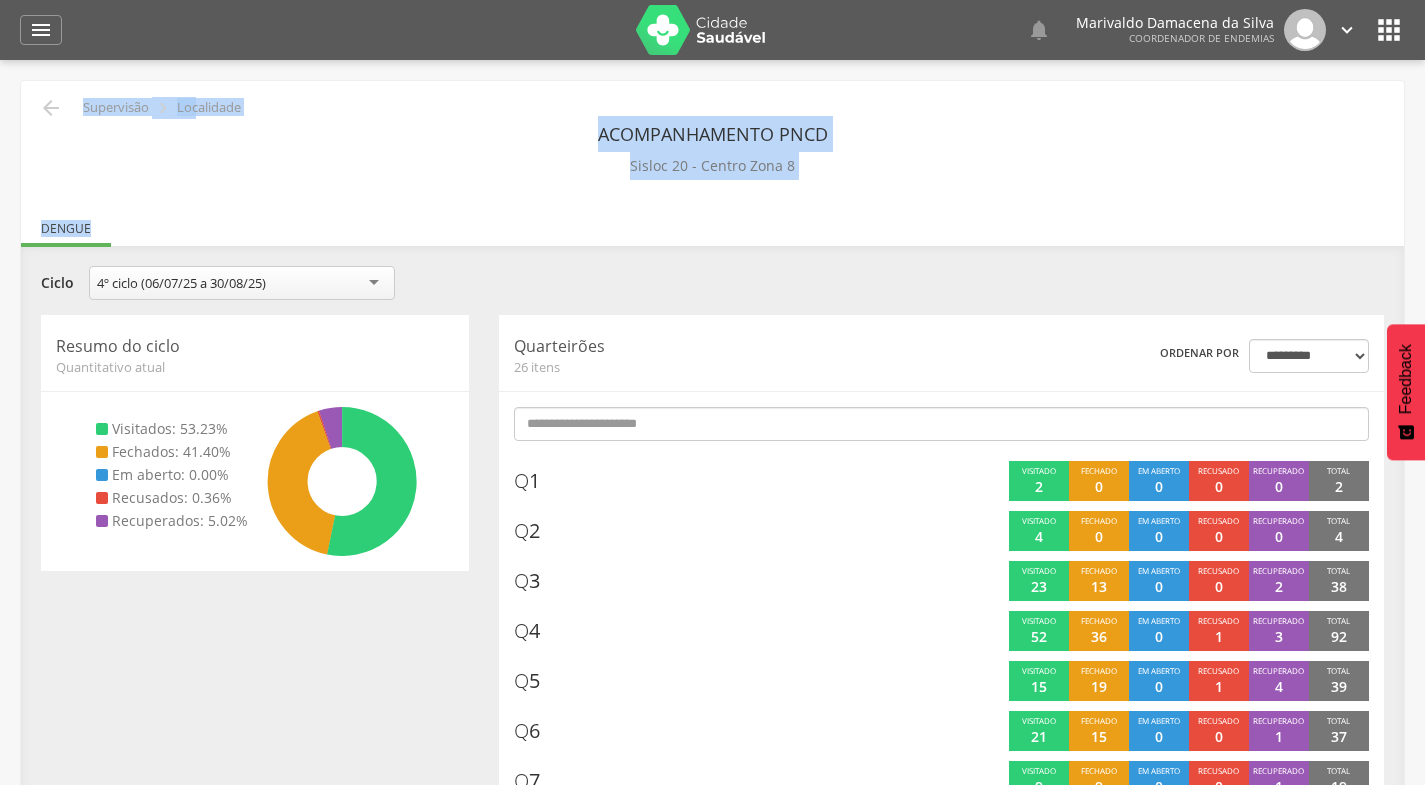 click on "**********" at bounding box center [712, 936] 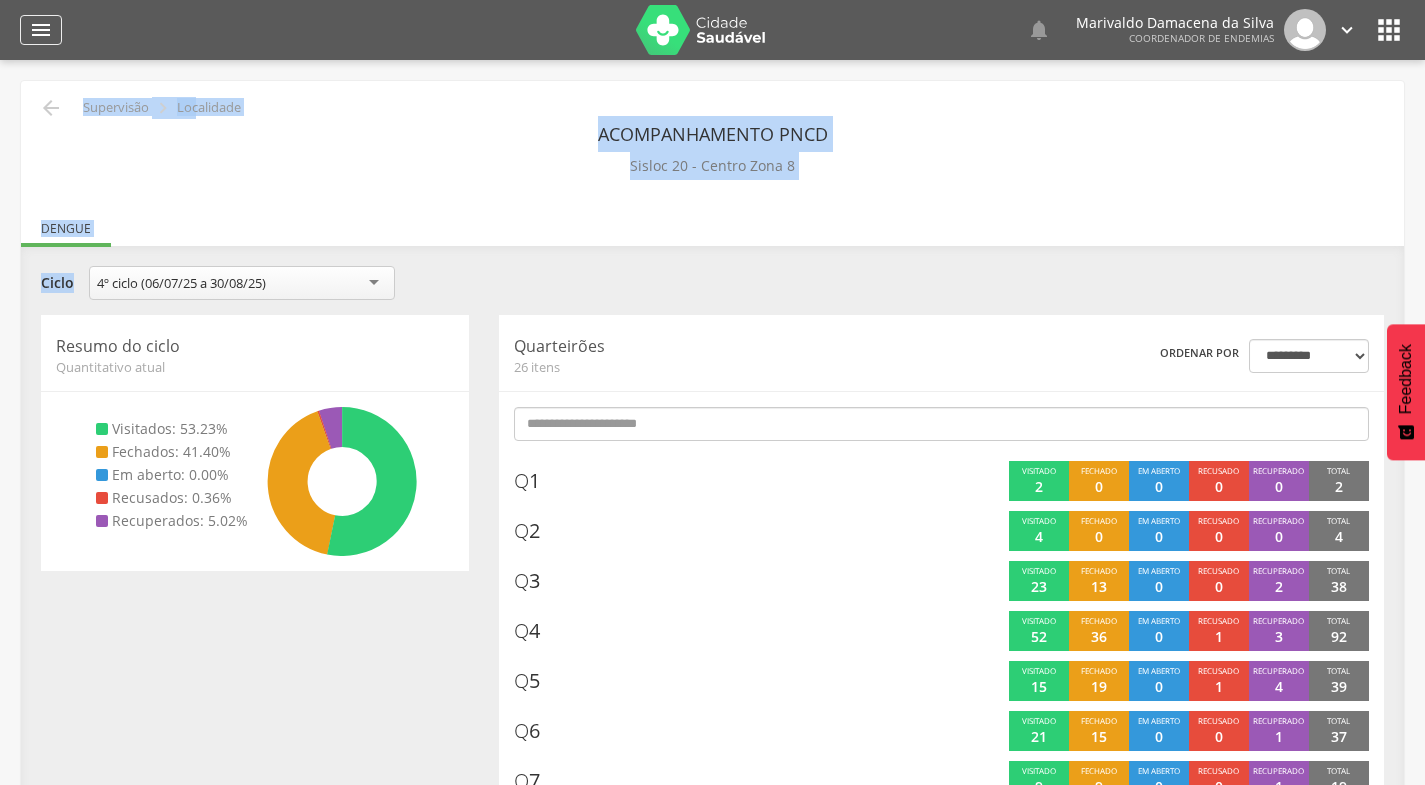 drag, startPoint x: 116, startPoint y: 242, endPoint x: 42, endPoint y: 19, distance: 234.95744 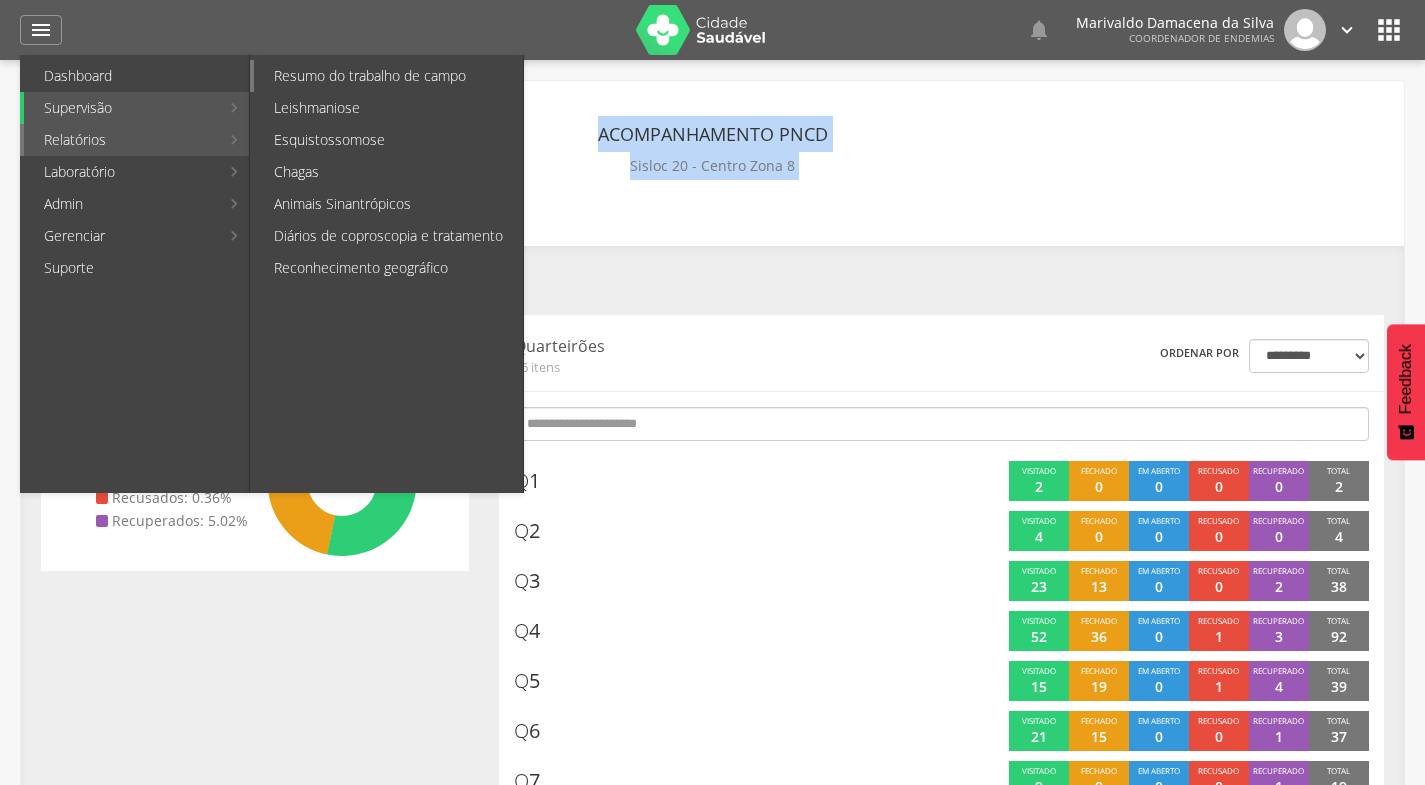 click on "Resumo do trabalho de campo" at bounding box center [388, 76] 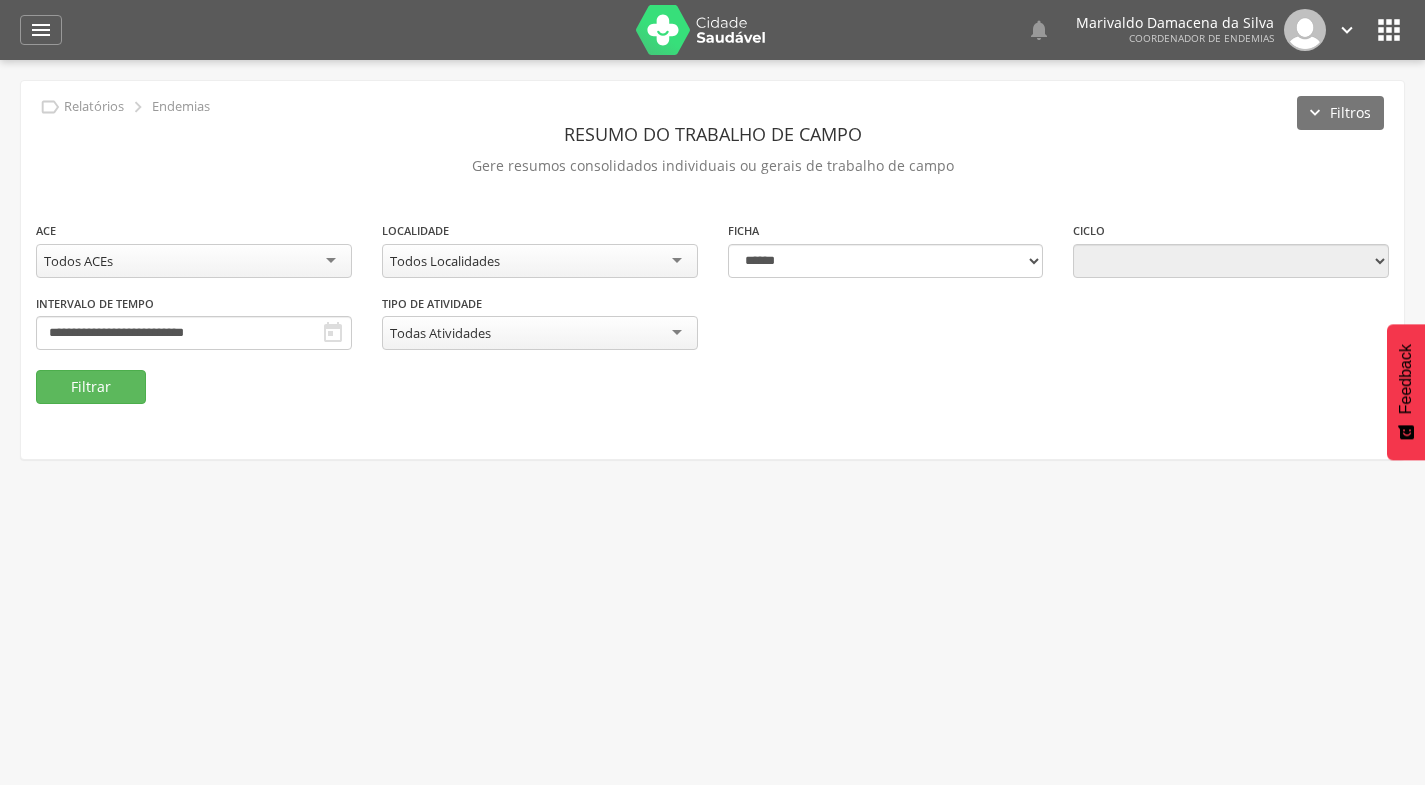 type on "**********" 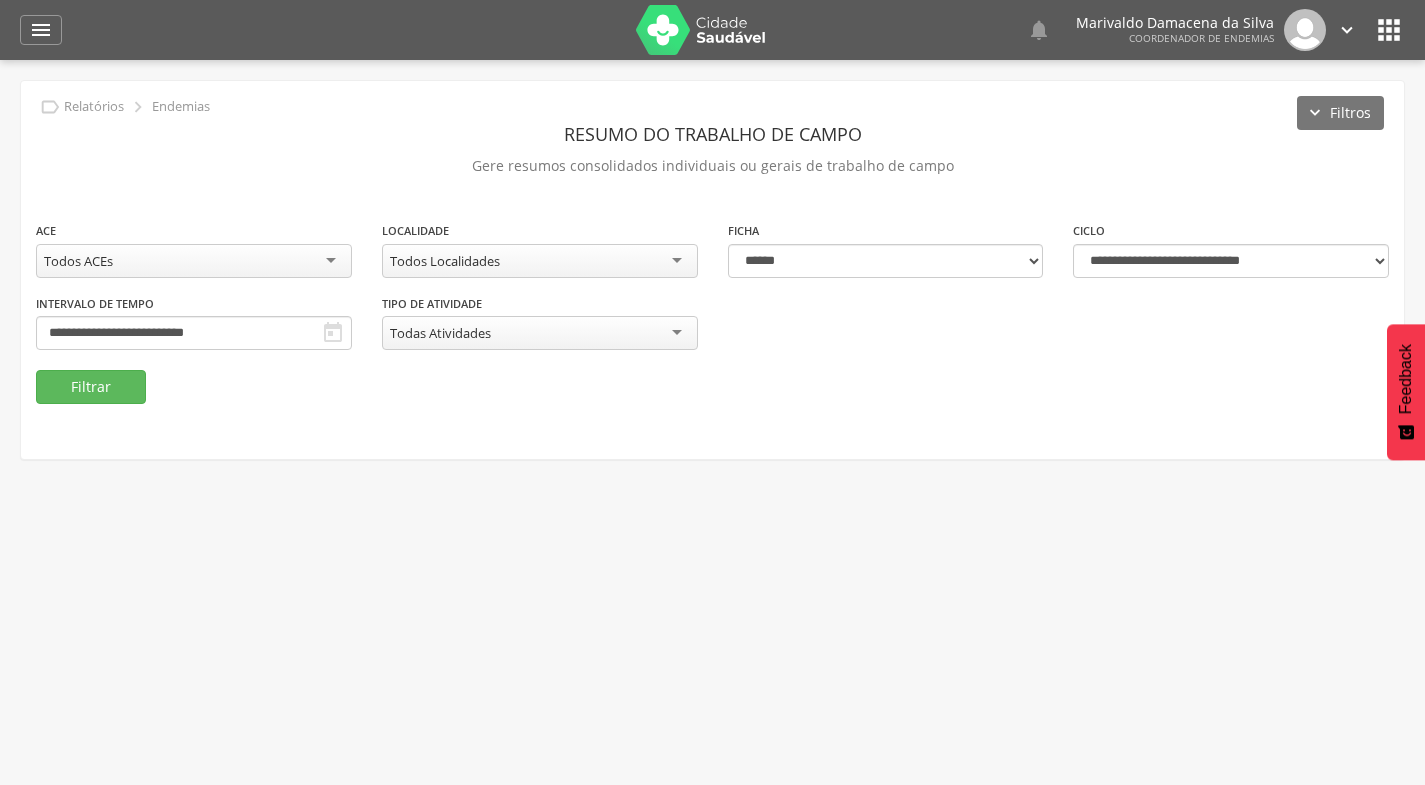 click on "Todos Localidades" at bounding box center [540, 261] 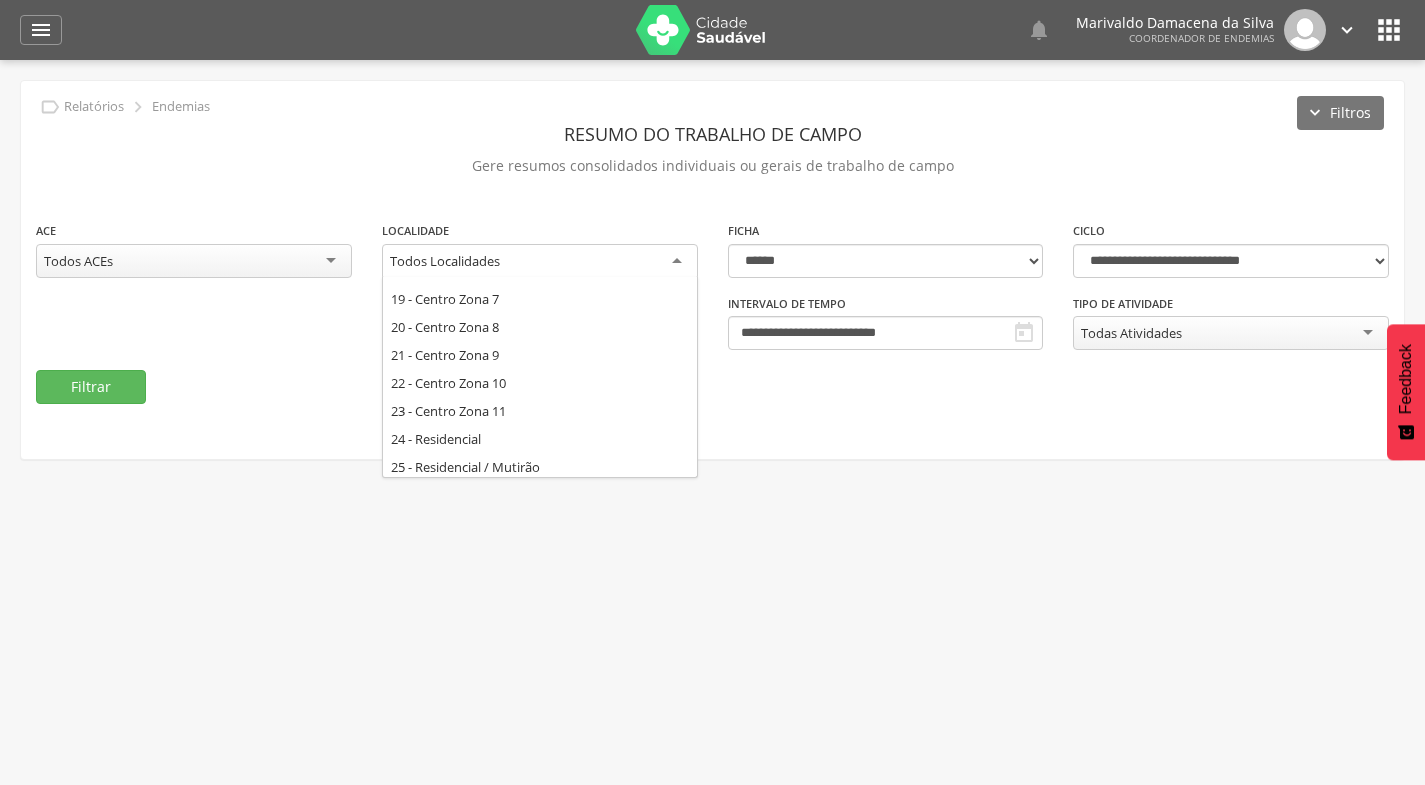 scroll, scrollTop: 430, scrollLeft: 0, axis: vertical 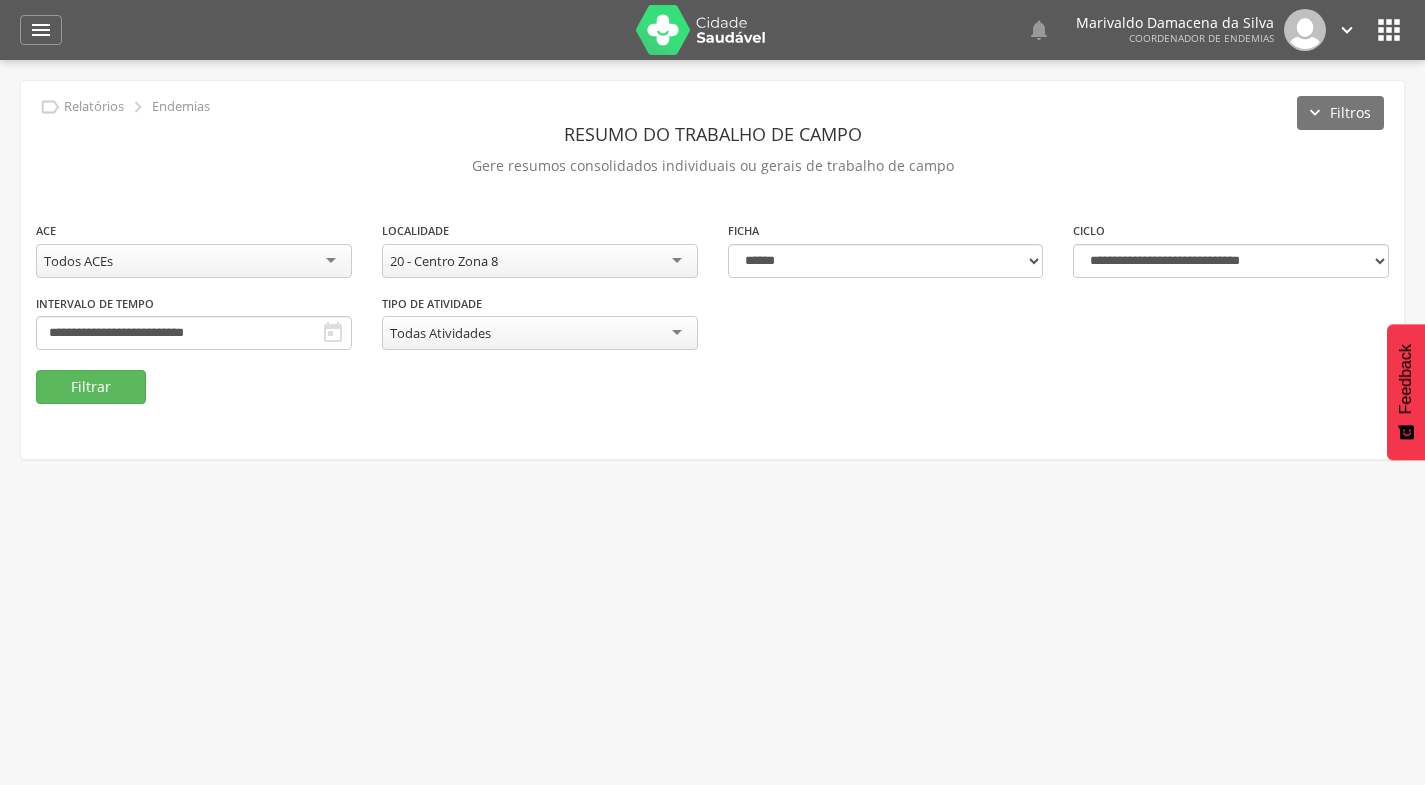 click on "" at bounding box center (333, 333) 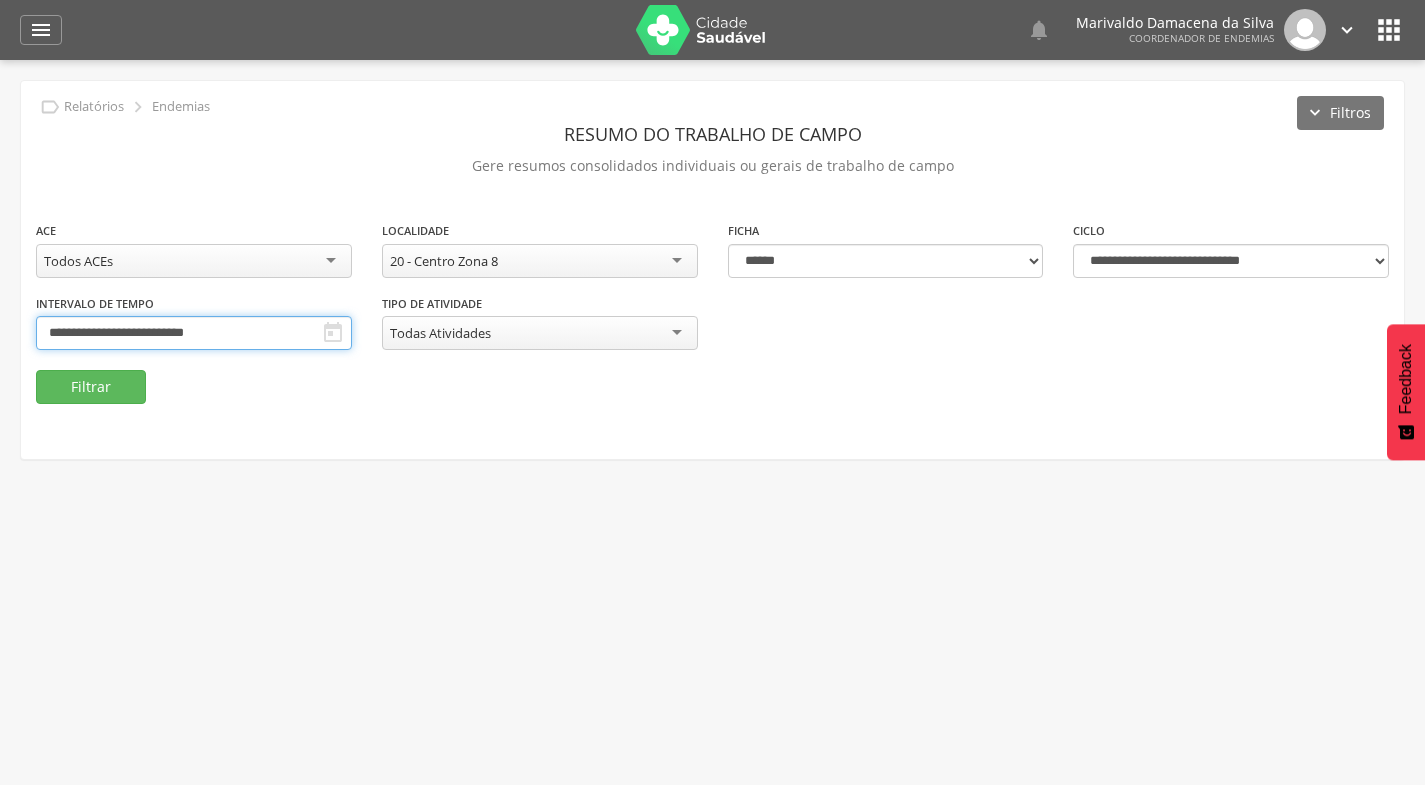 click on "**********" at bounding box center [194, 333] 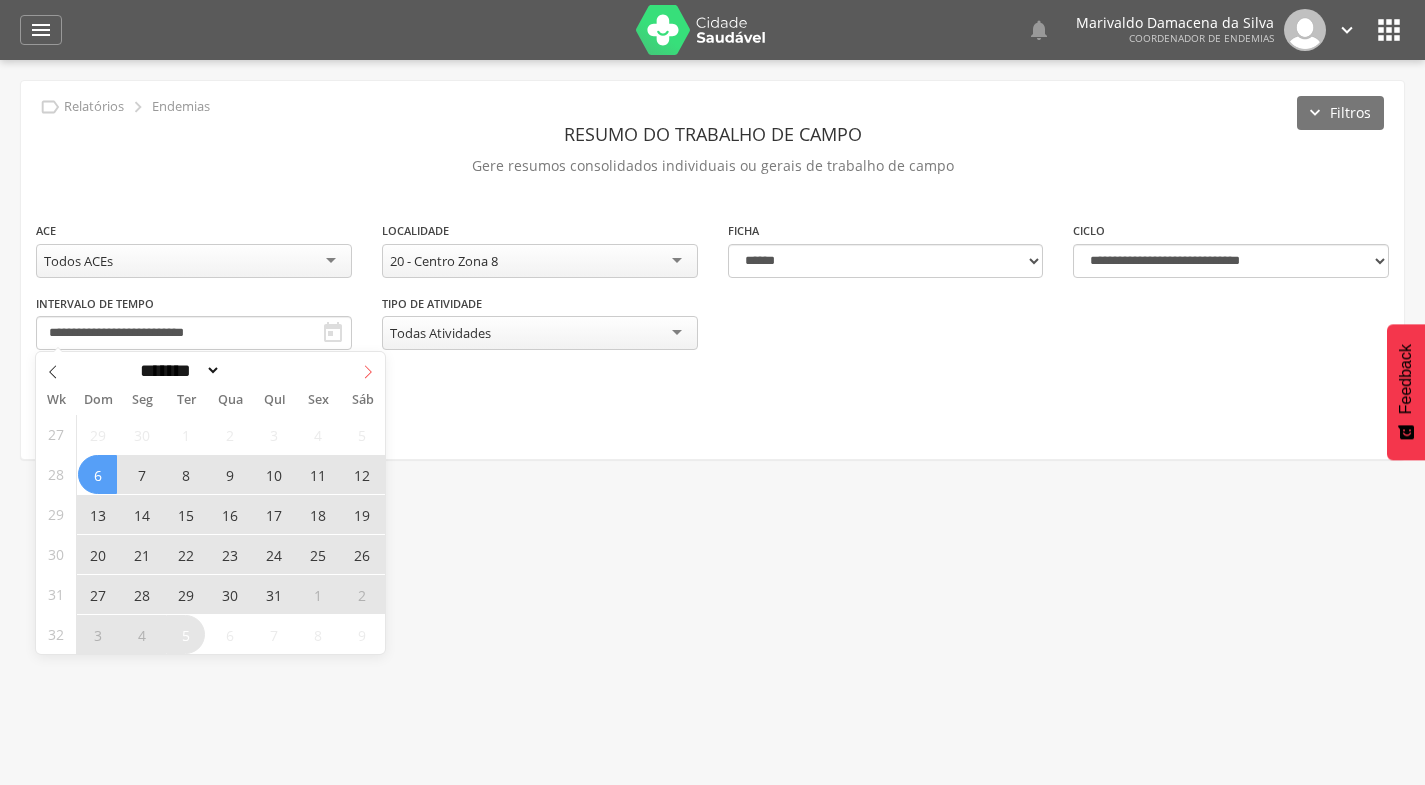 click 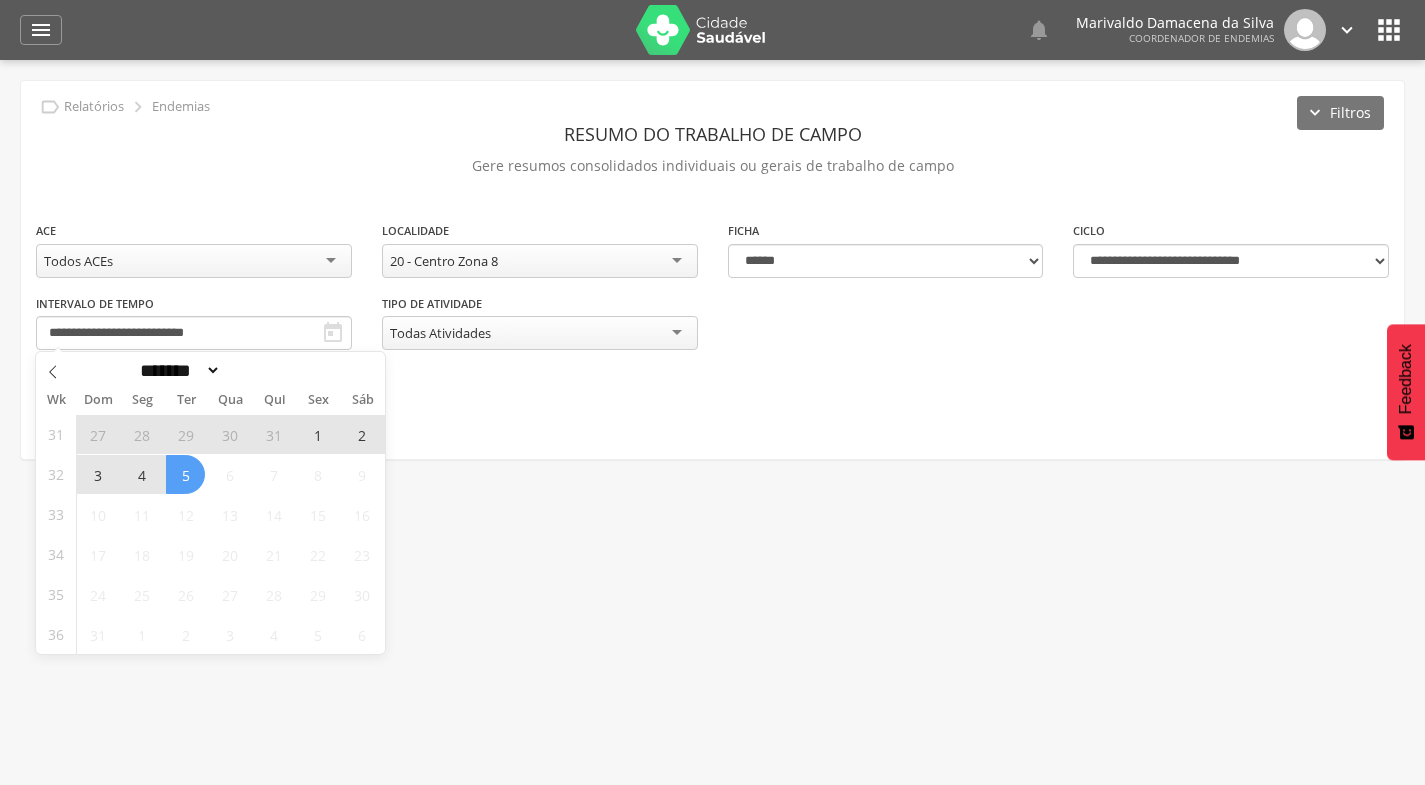 click on "5" at bounding box center (185, 474) 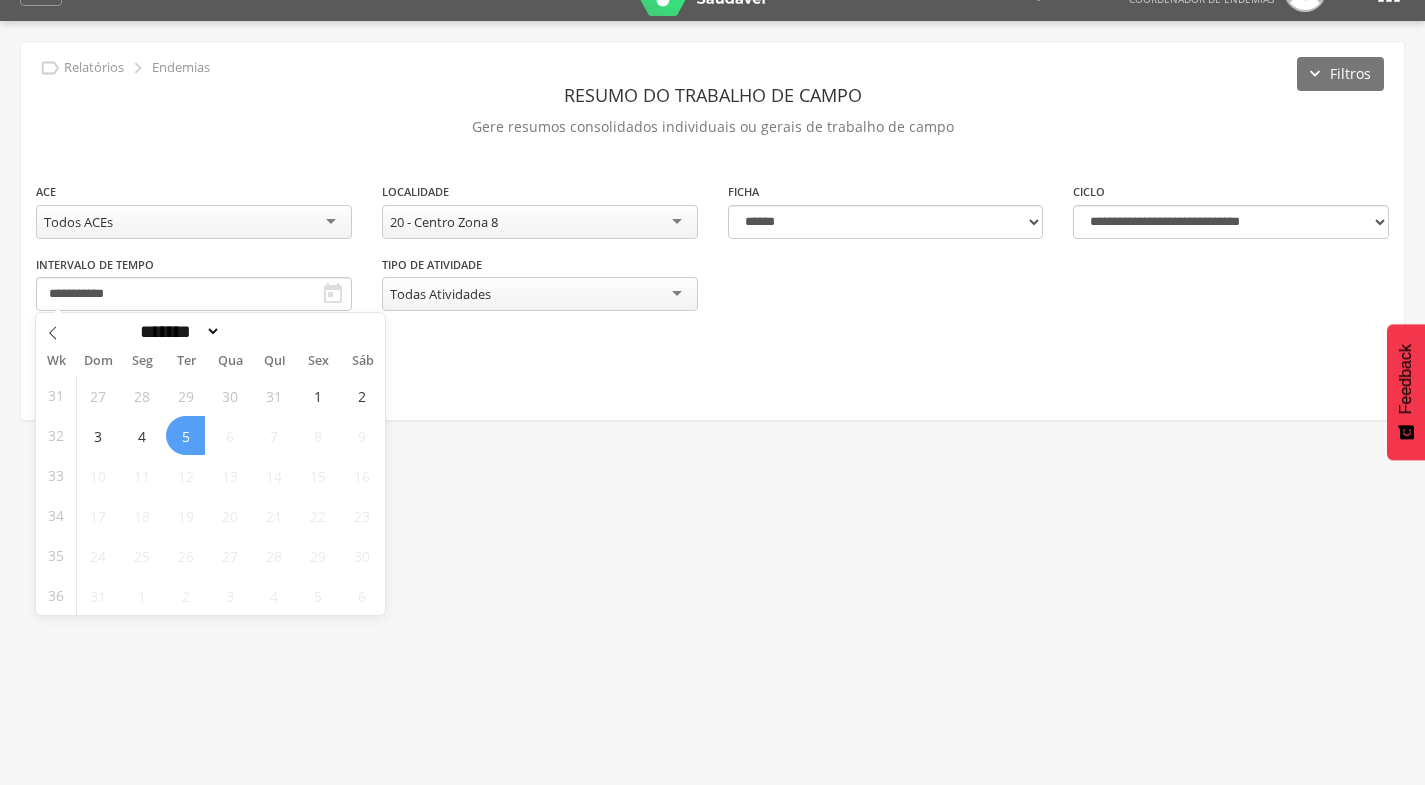 scroll, scrollTop: 60, scrollLeft: 0, axis: vertical 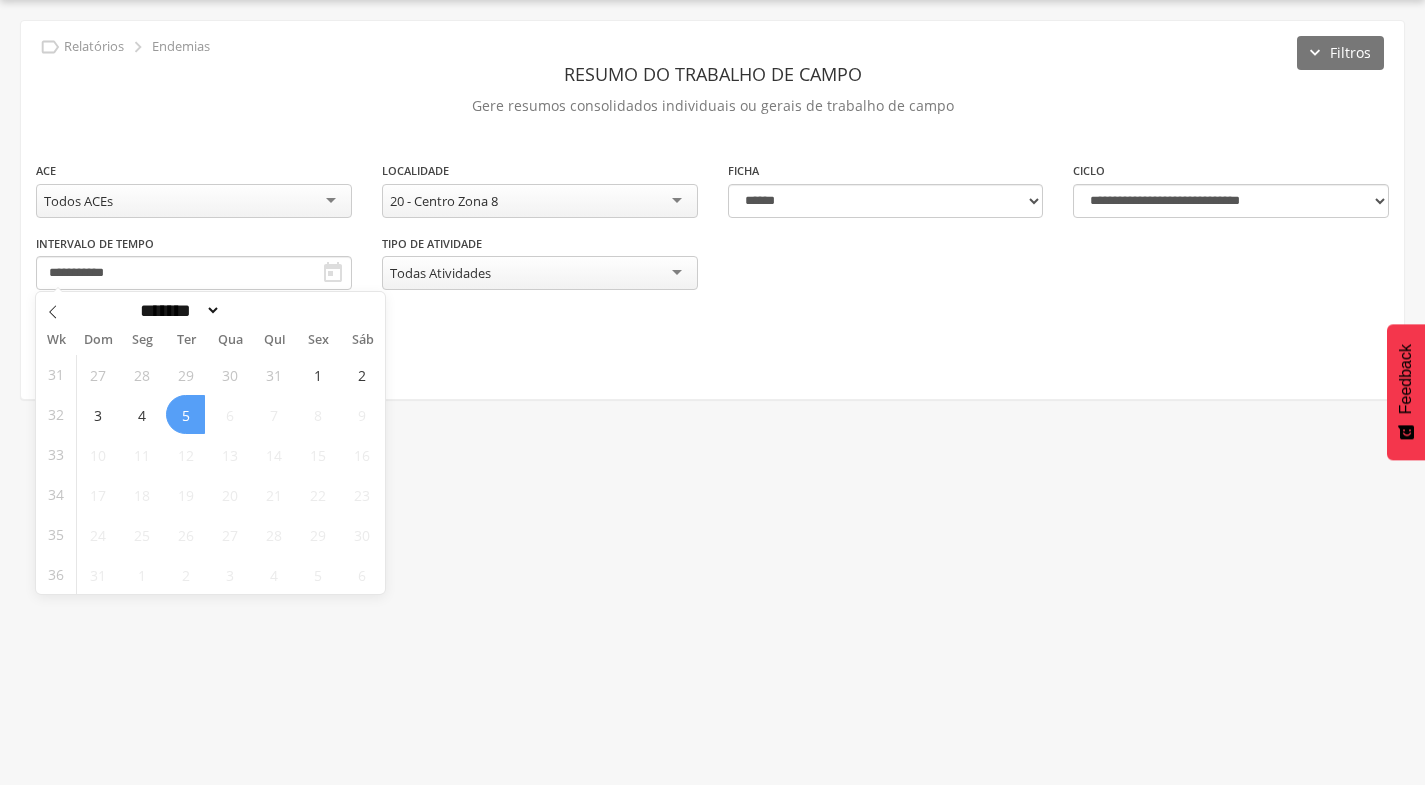 click on "5" at bounding box center [185, 414] 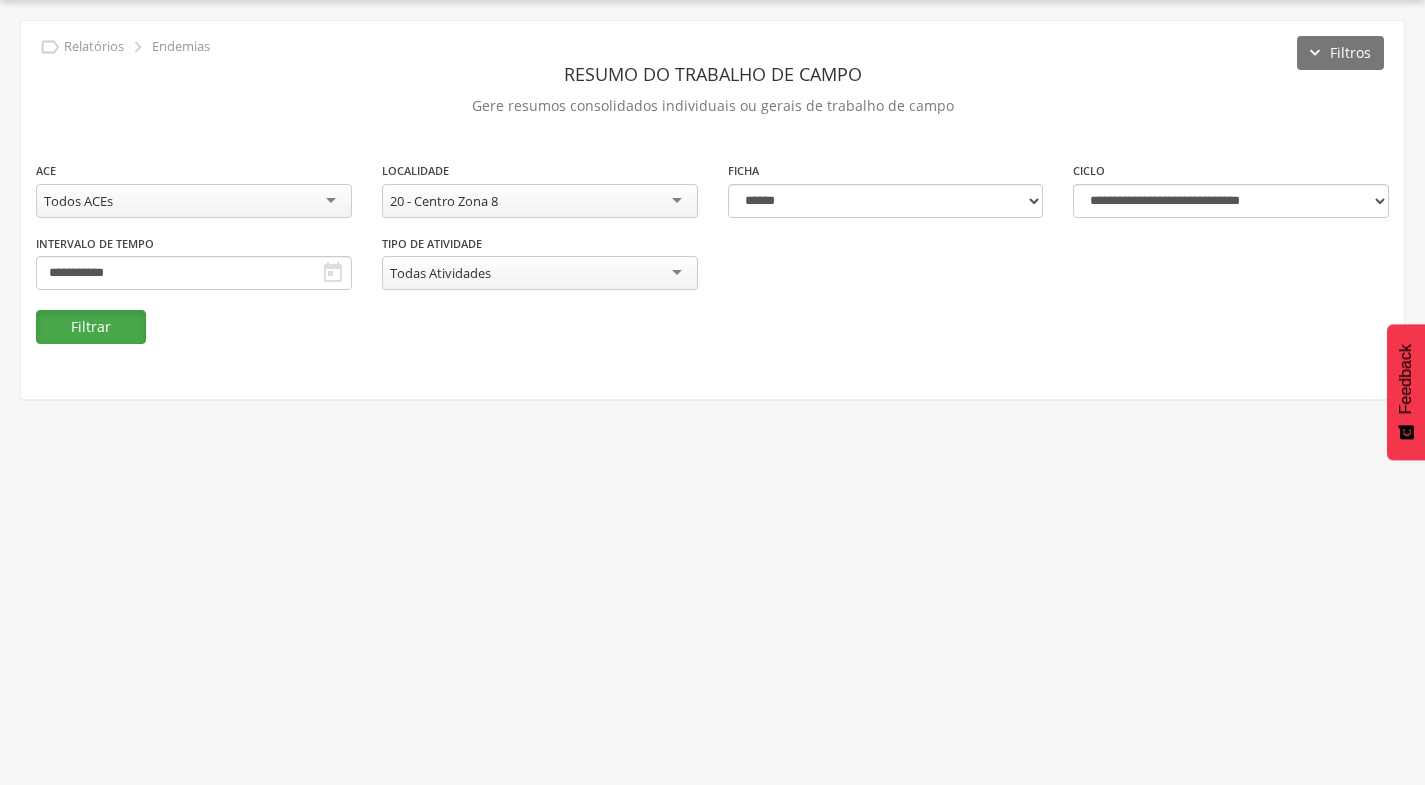 click on "Filtrar" at bounding box center (91, 327) 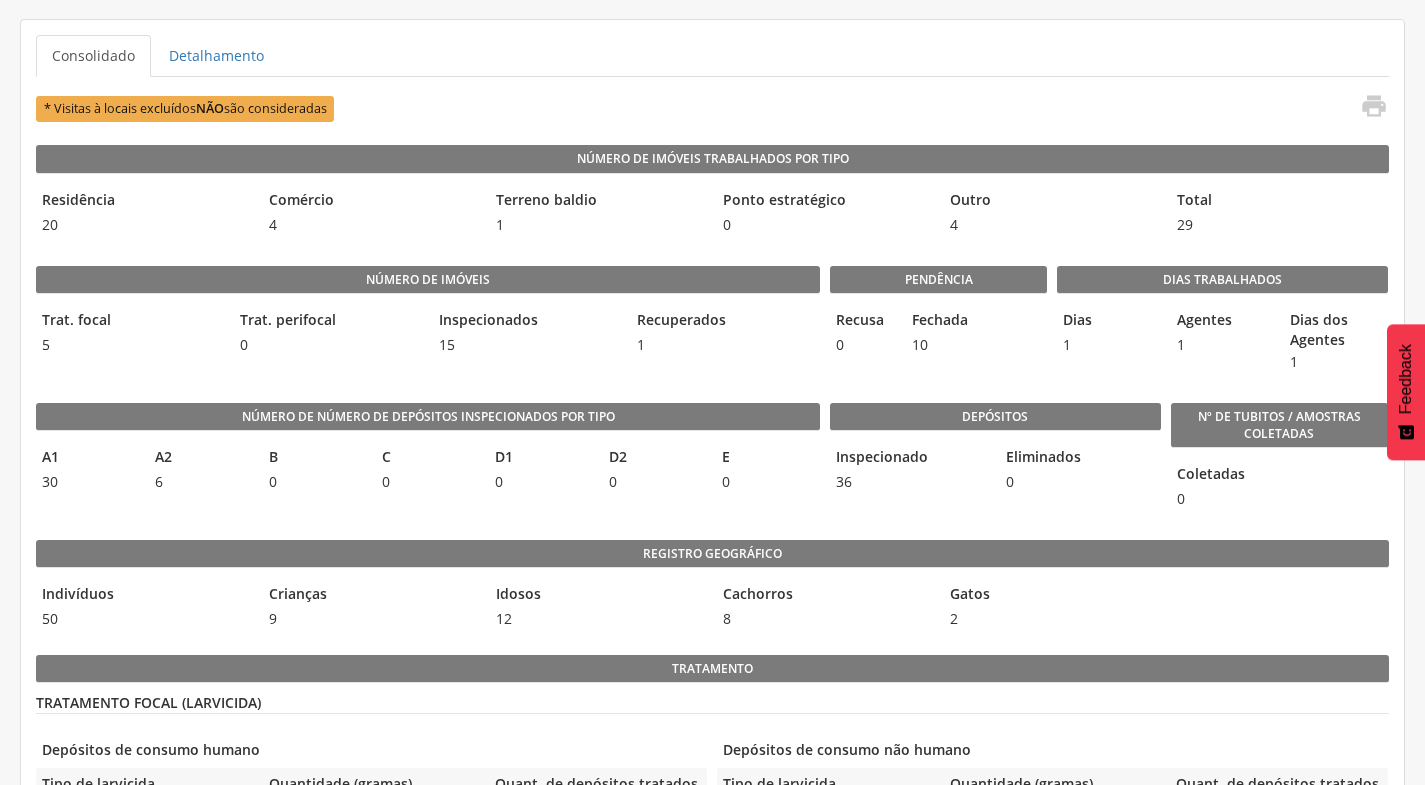 scroll, scrollTop: 460, scrollLeft: 0, axis: vertical 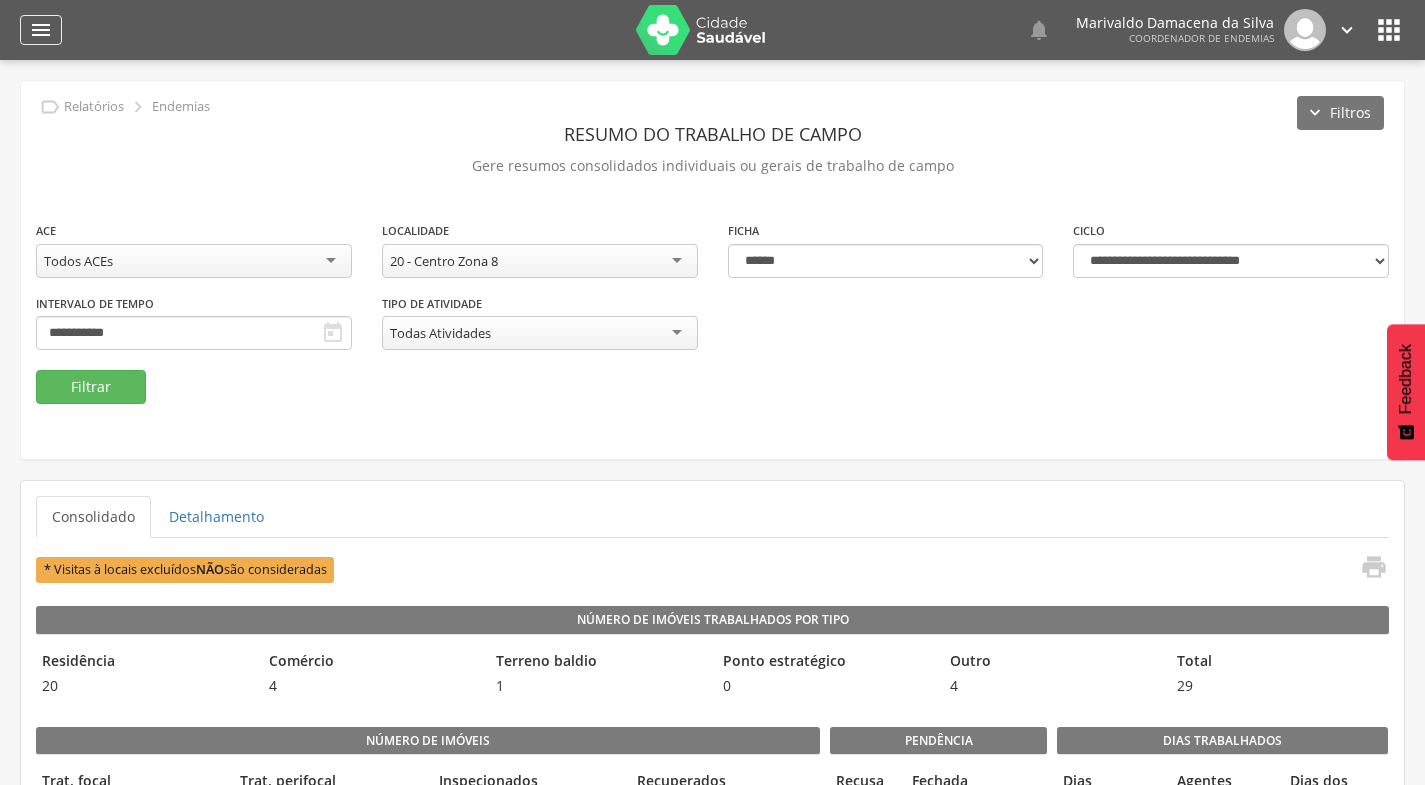 click on "" at bounding box center (41, 30) 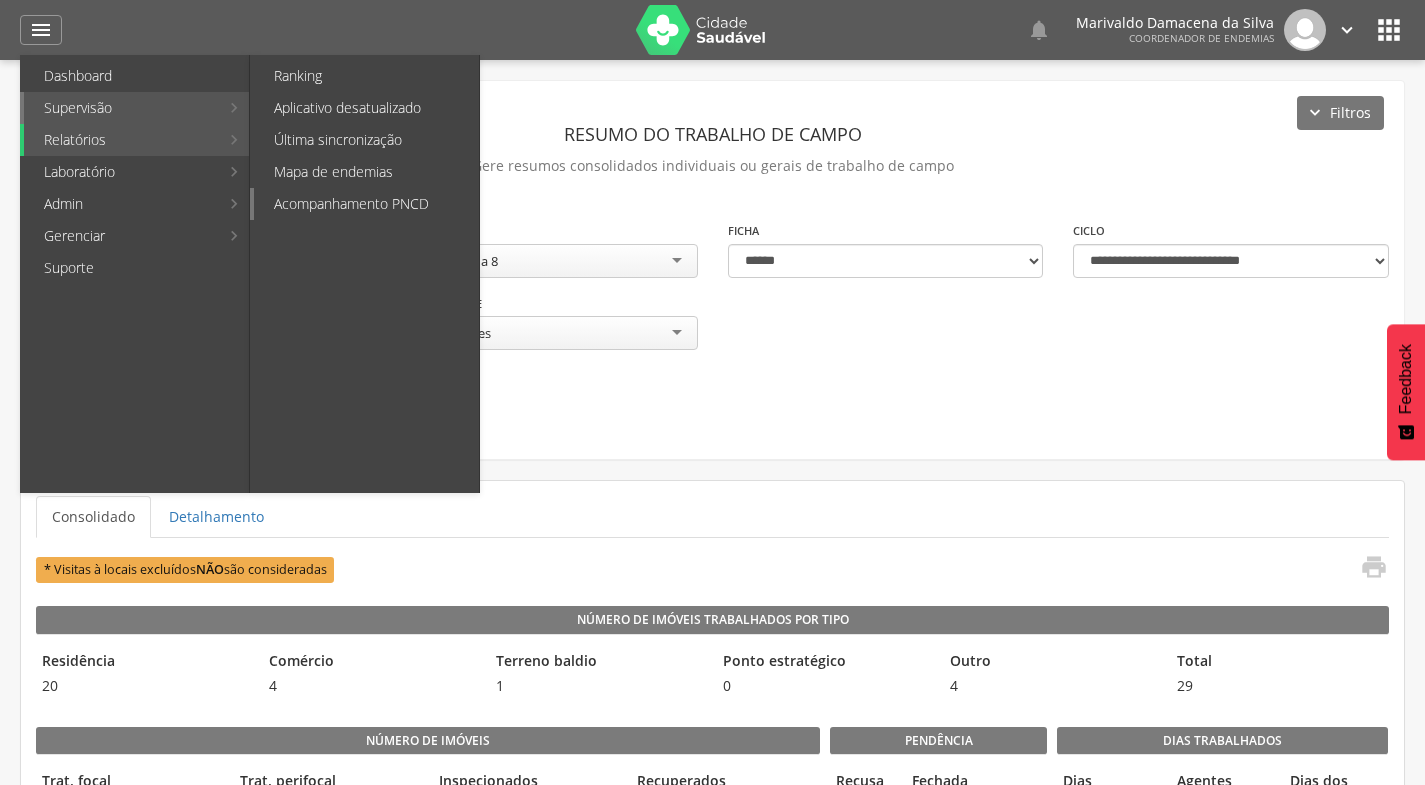 click on "Acompanhamento PNCD" at bounding box center (366, 204) 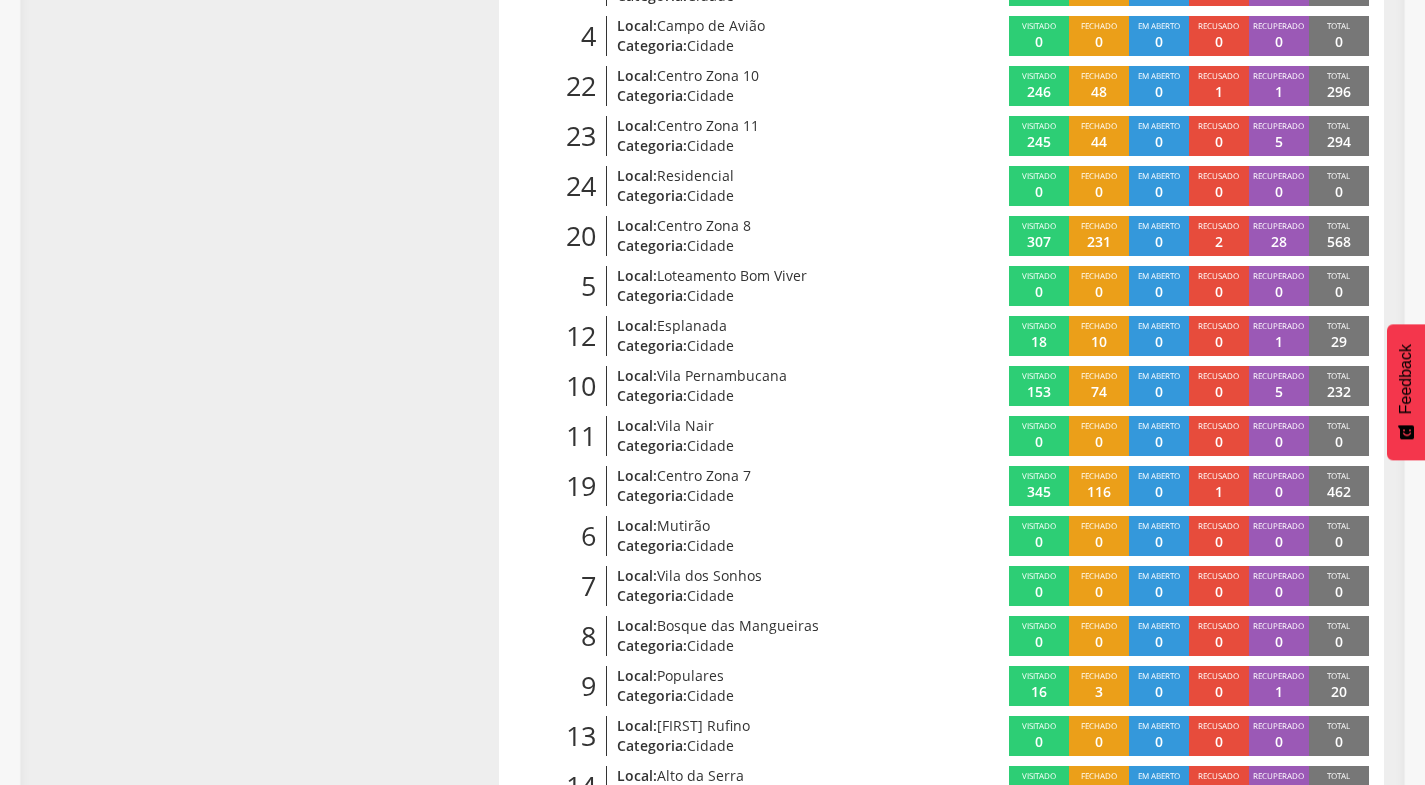scroll, scrollTop: 686, scrollLeft: 0, axis: vertical 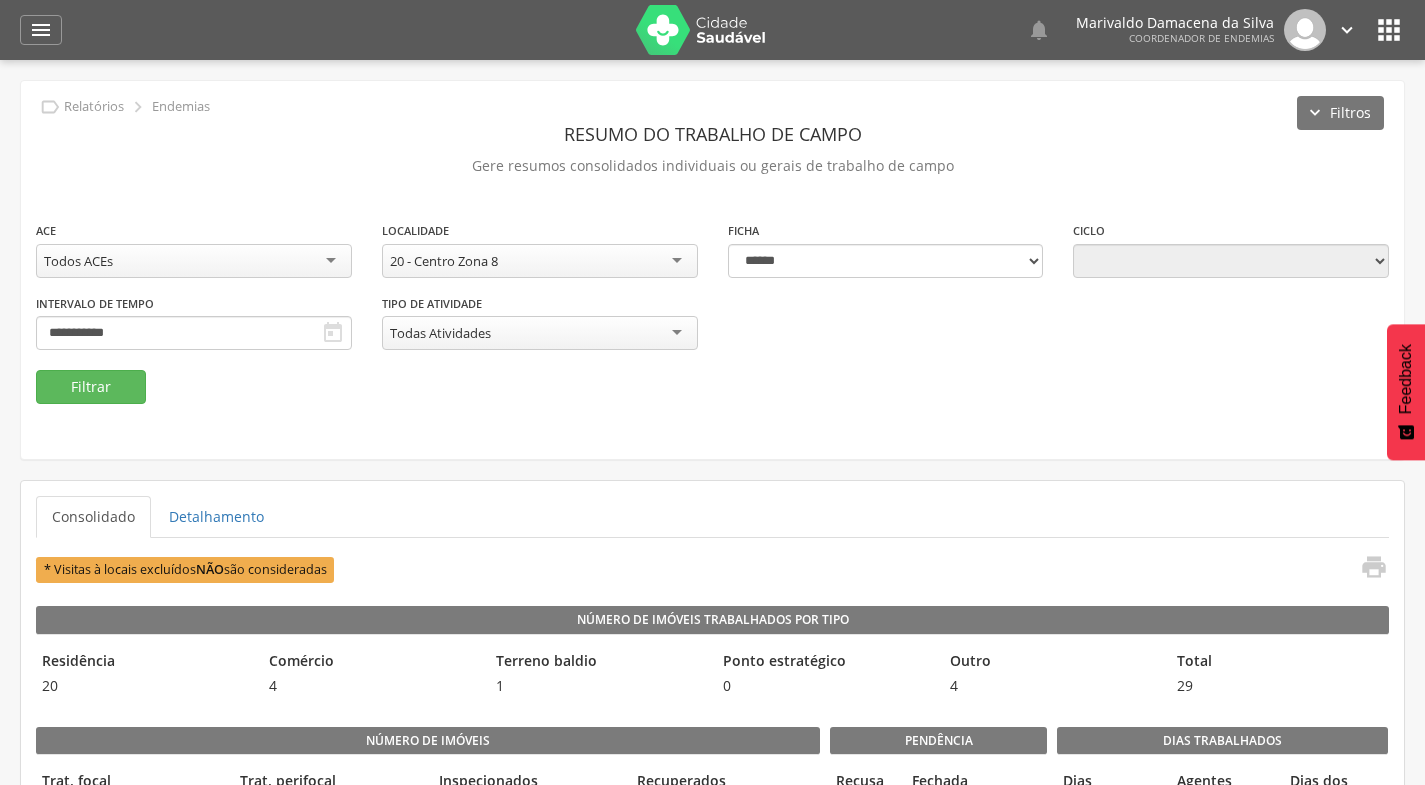 type on "**********" 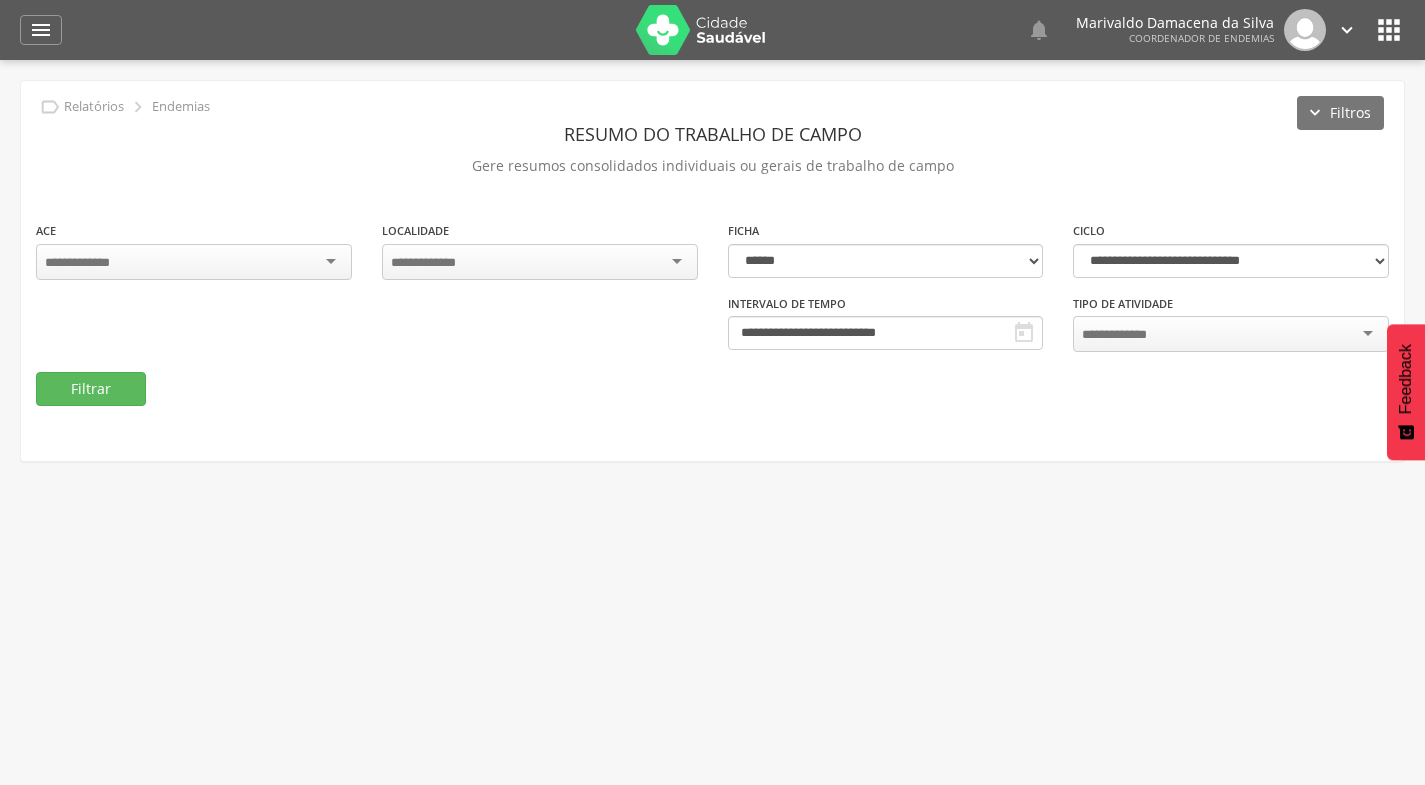 scroll, scrollTop: 0, scrollLeft: 0, axis: both 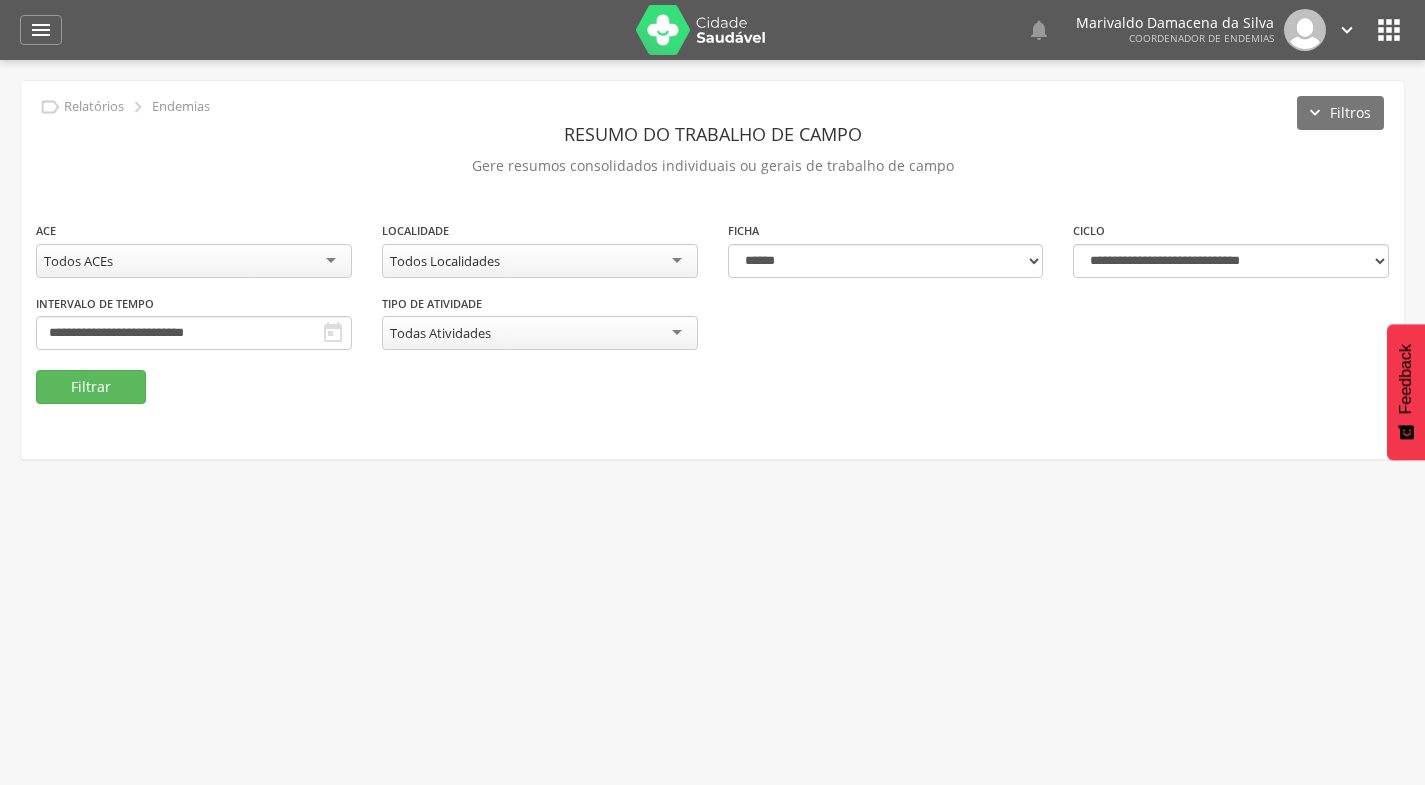 click on "" at bounding box center (1389, 30) 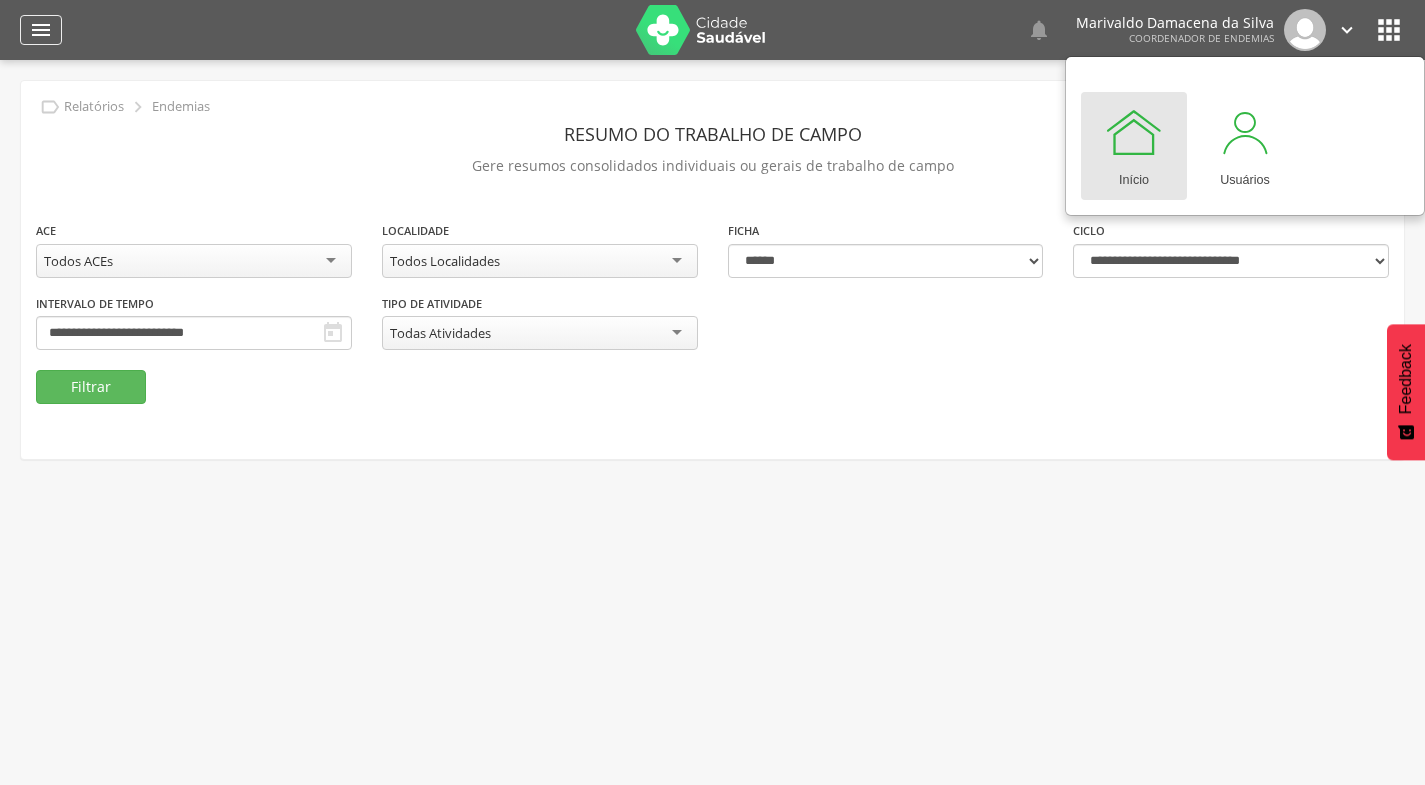 click on "" at bounding box center [41, 30] 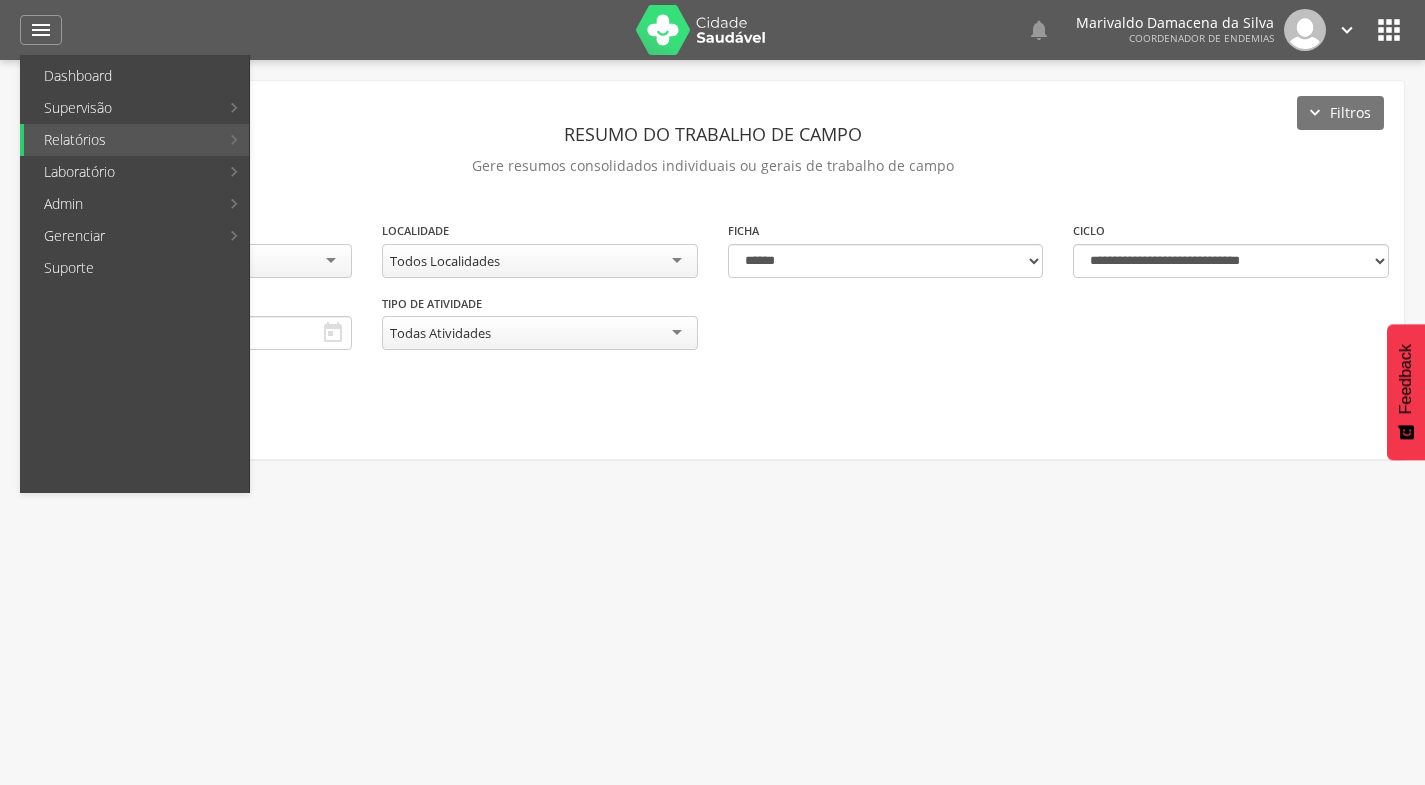 click on "**********" at bounding box center [712, 312] 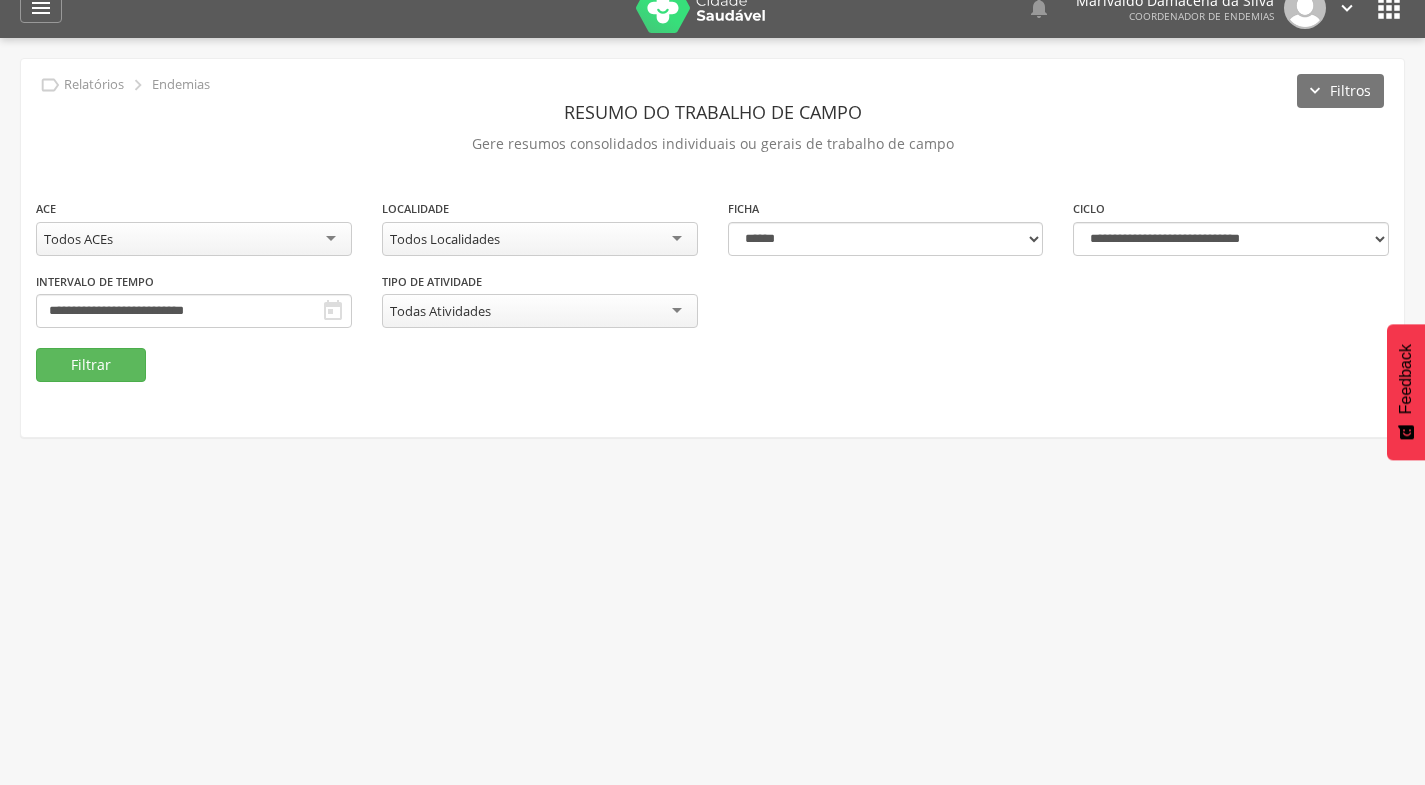 scroll, scrollTop: 60, scrollLeft: 0, axis: vertical 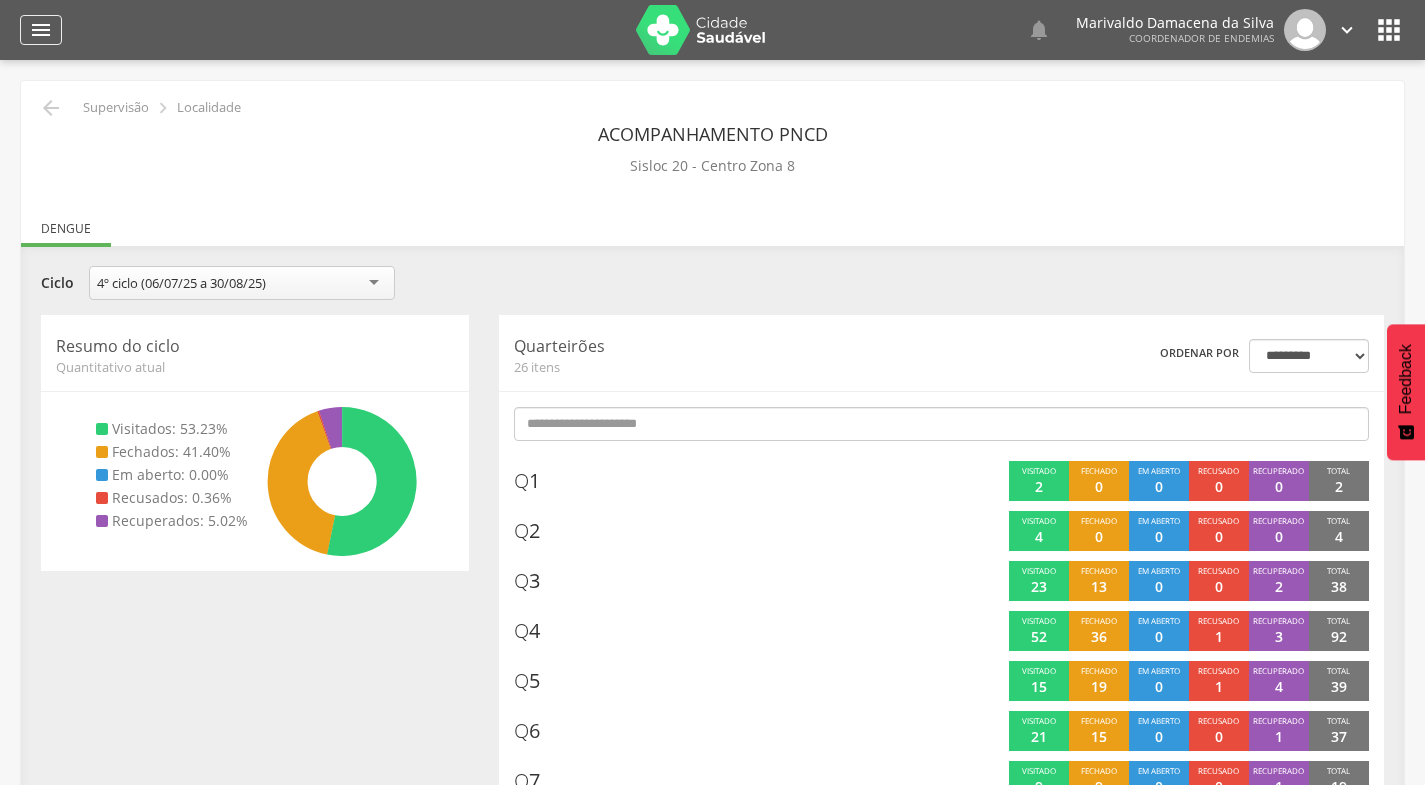 click on "" at bounding box center (41, 30) 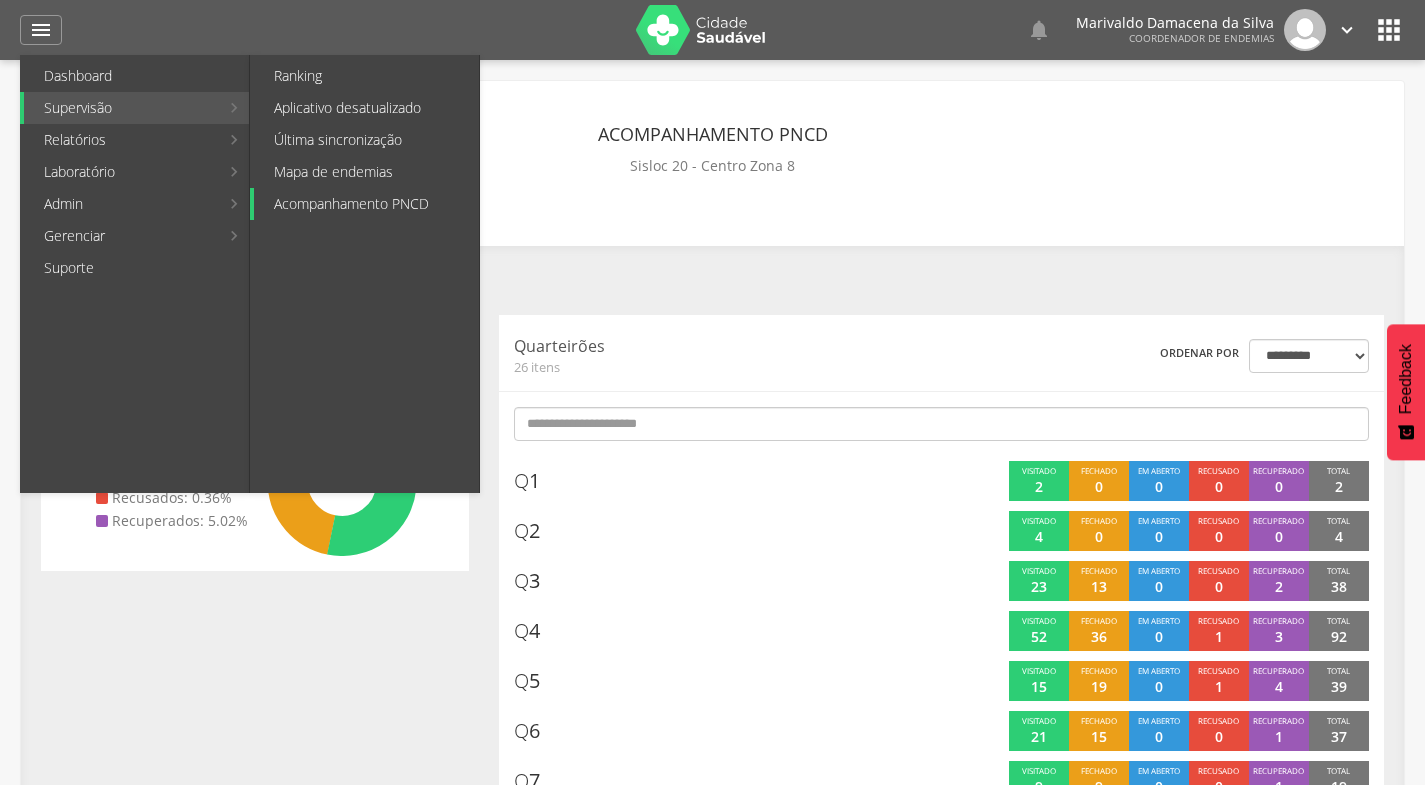 click on "Acompanhamento PNCD" at bounding box center [366, 204] 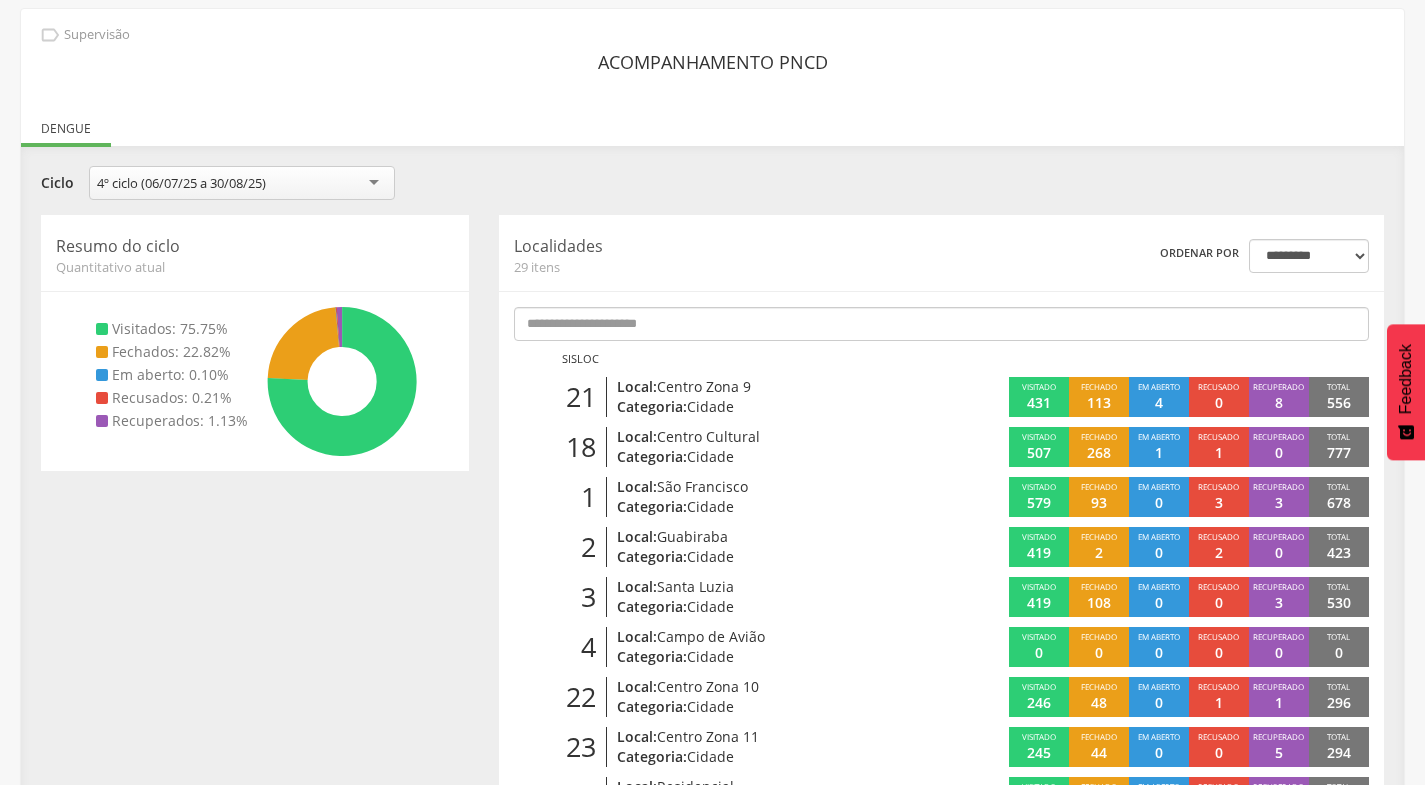 scroll, scrollTop: 0, scrollLeft: 0, axis: both 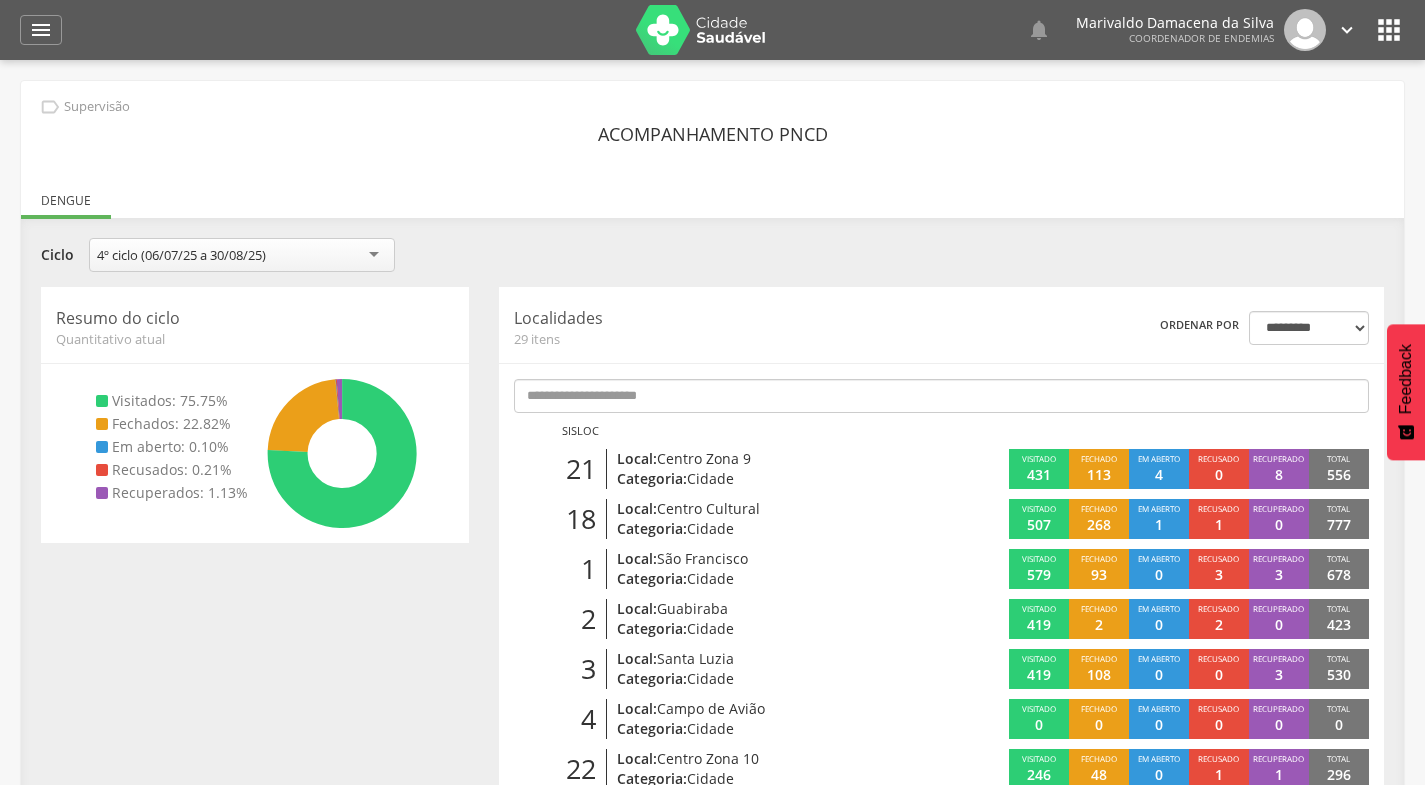 click on "" at bounding box center [1389, 30] 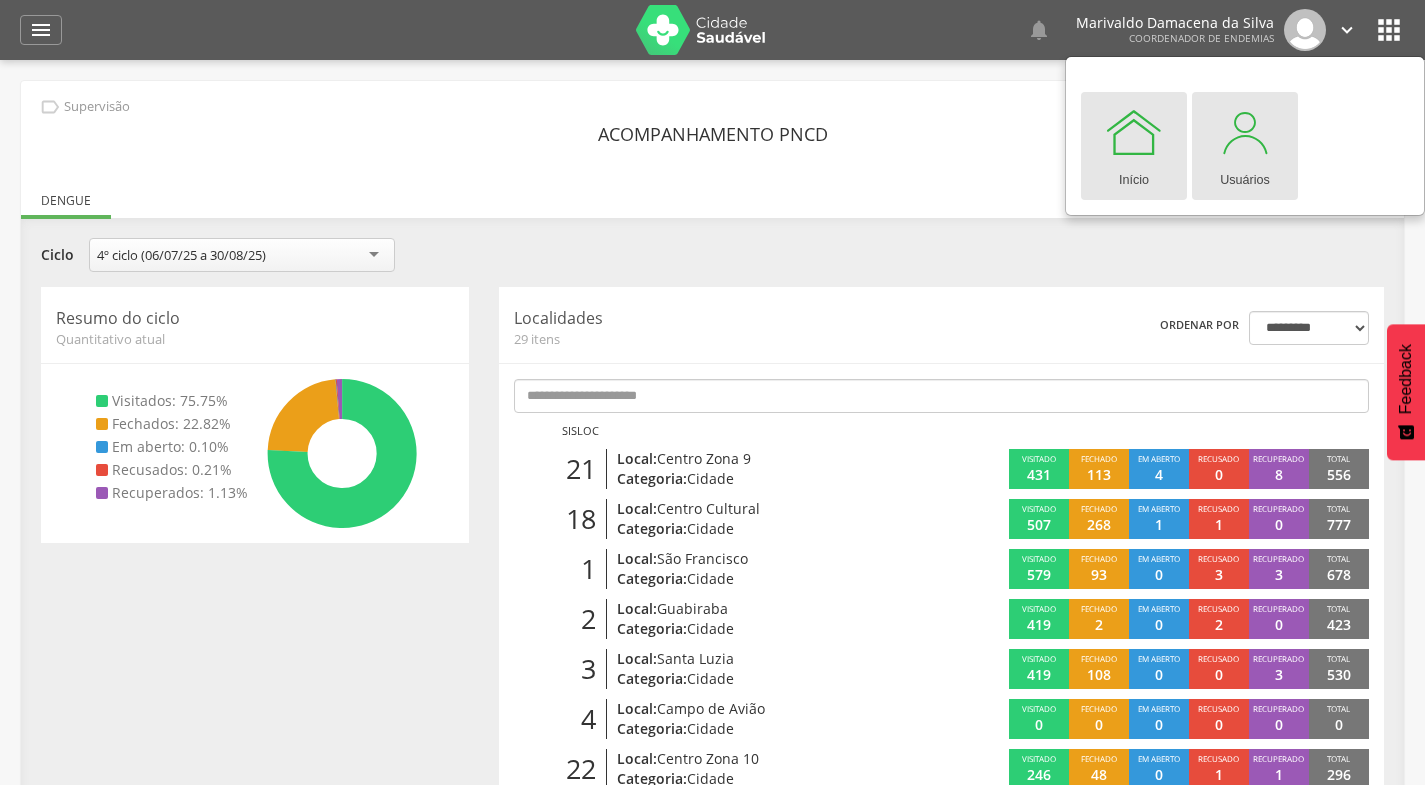 click at bounding box center [1245, 132] 